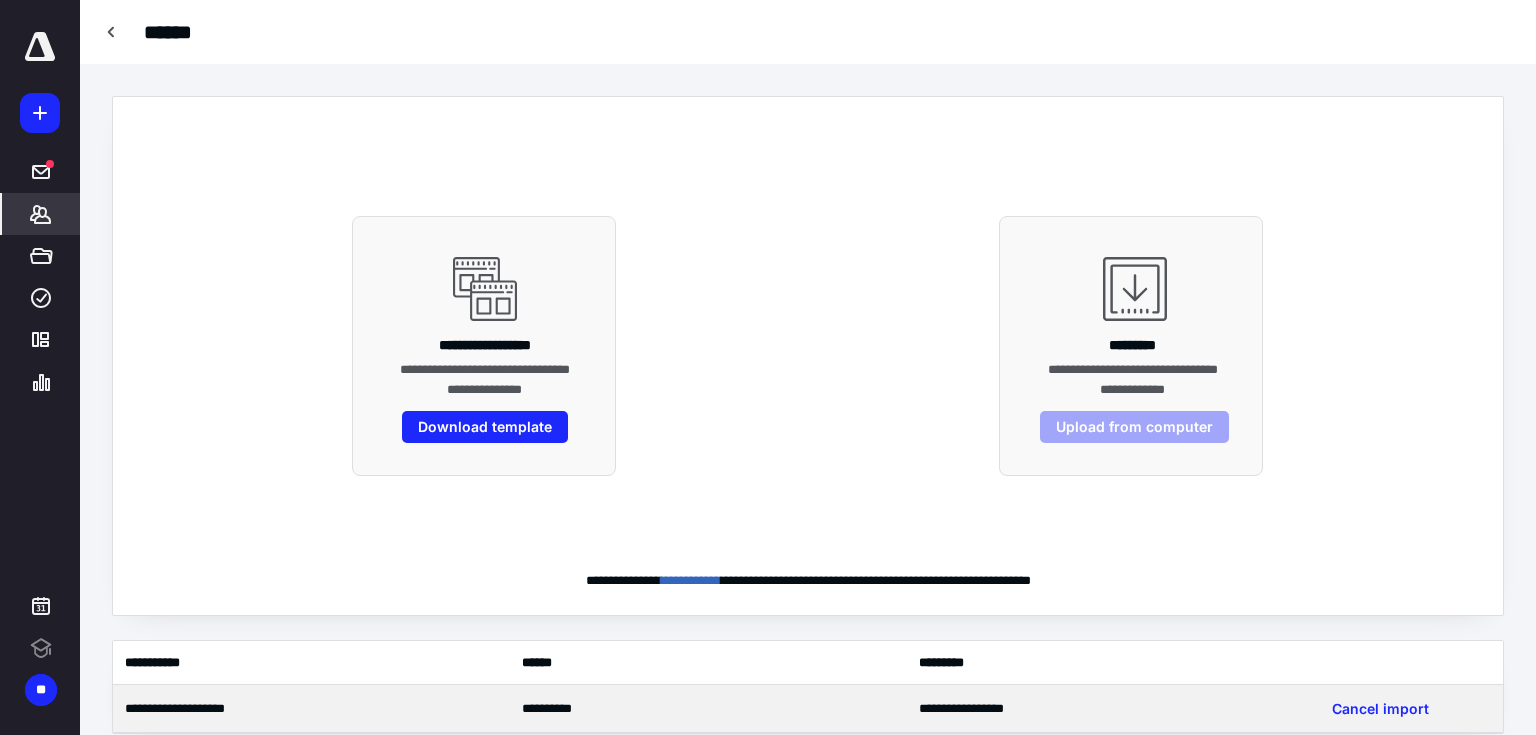 scroll, scrollTop: 0, scrollLeft: 0, axis: both 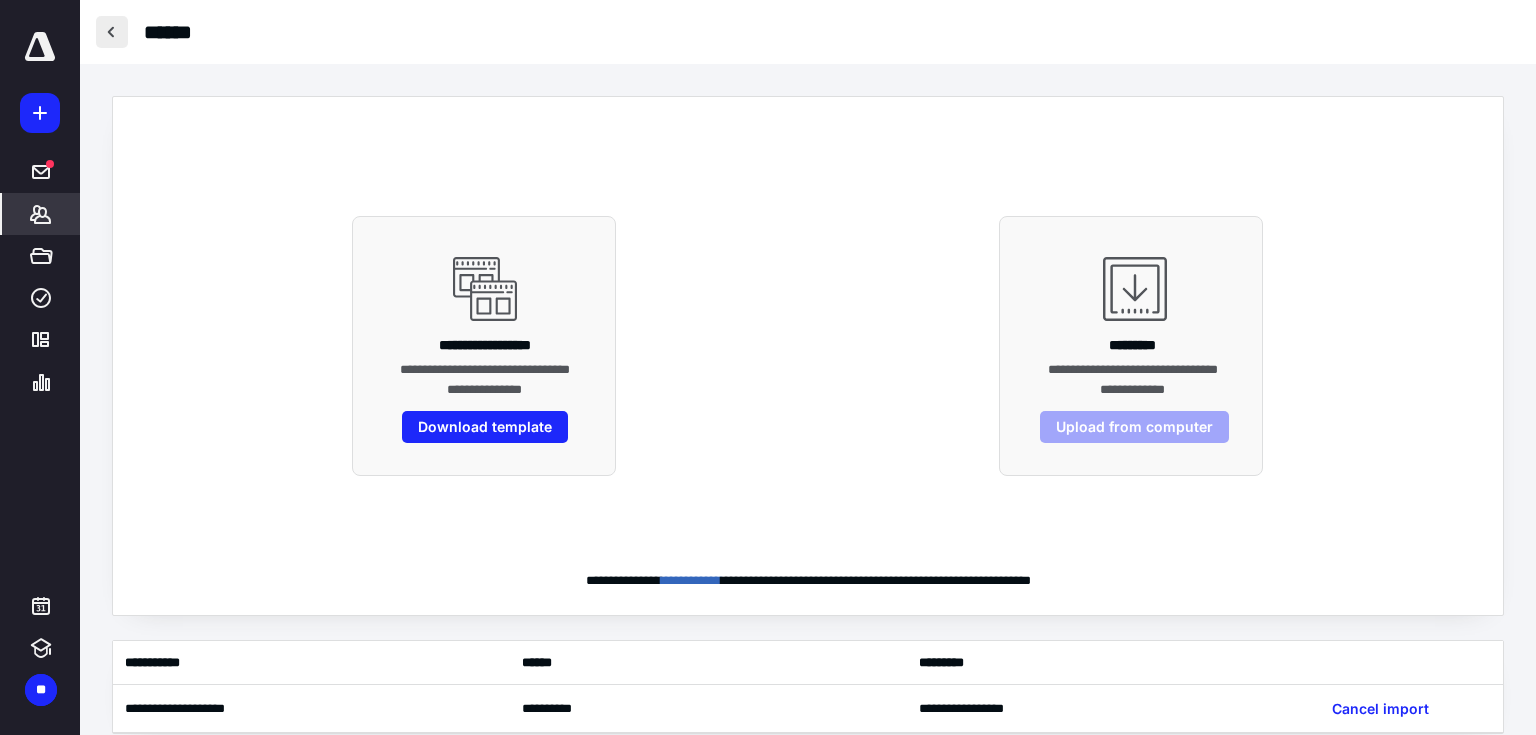 click at bounding box center (112, 32) 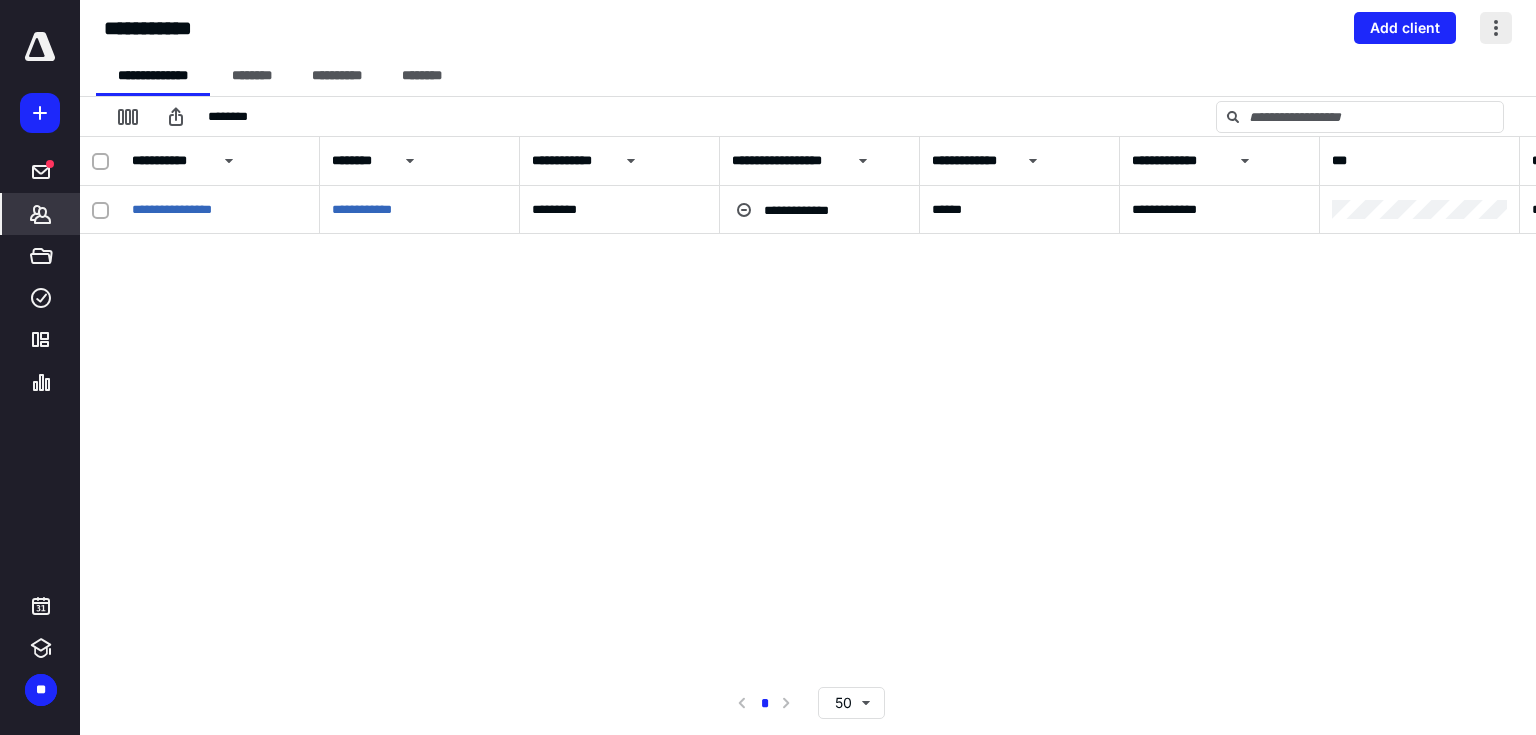 click at bounding box center (1496, 28) 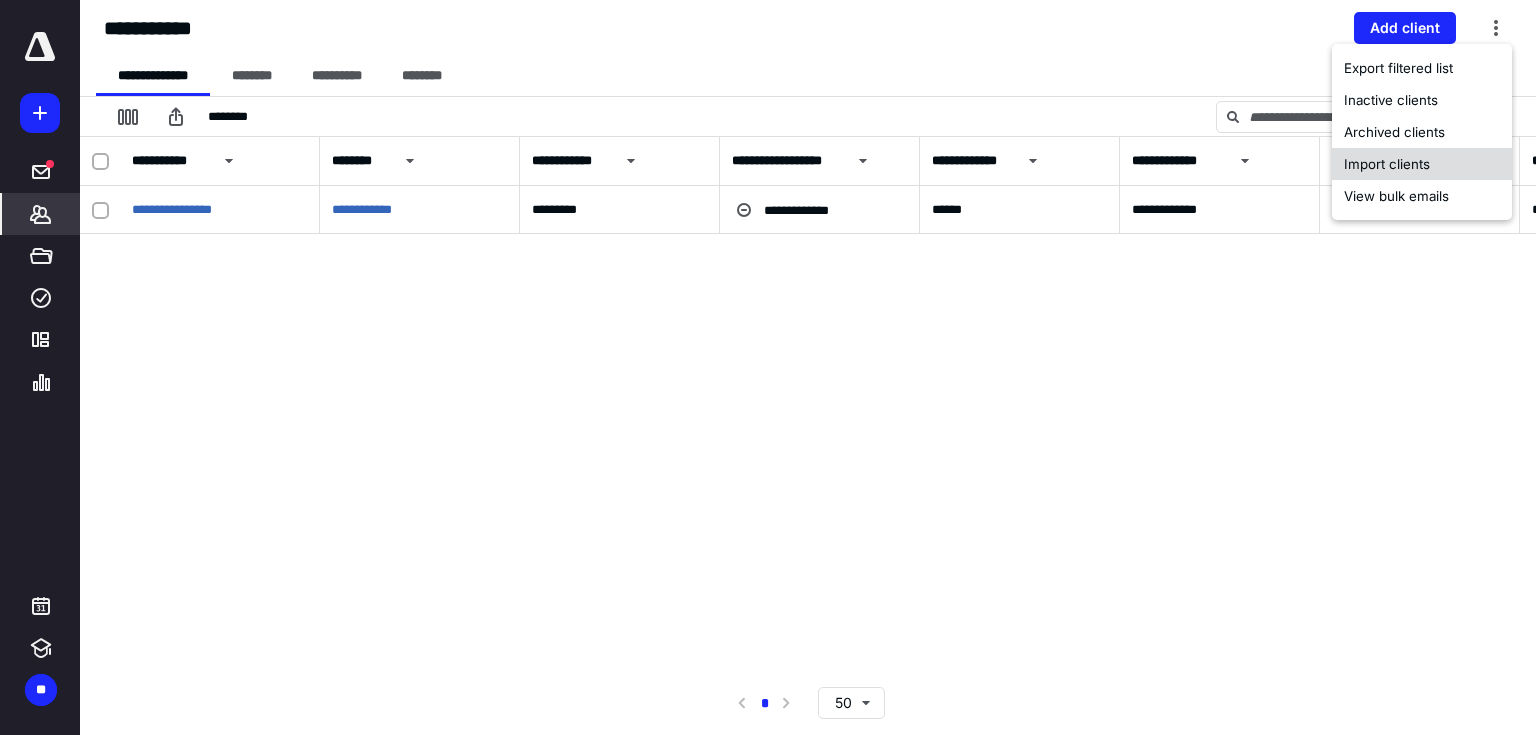 click on "Import clients" at bounding box center (1422, 164) 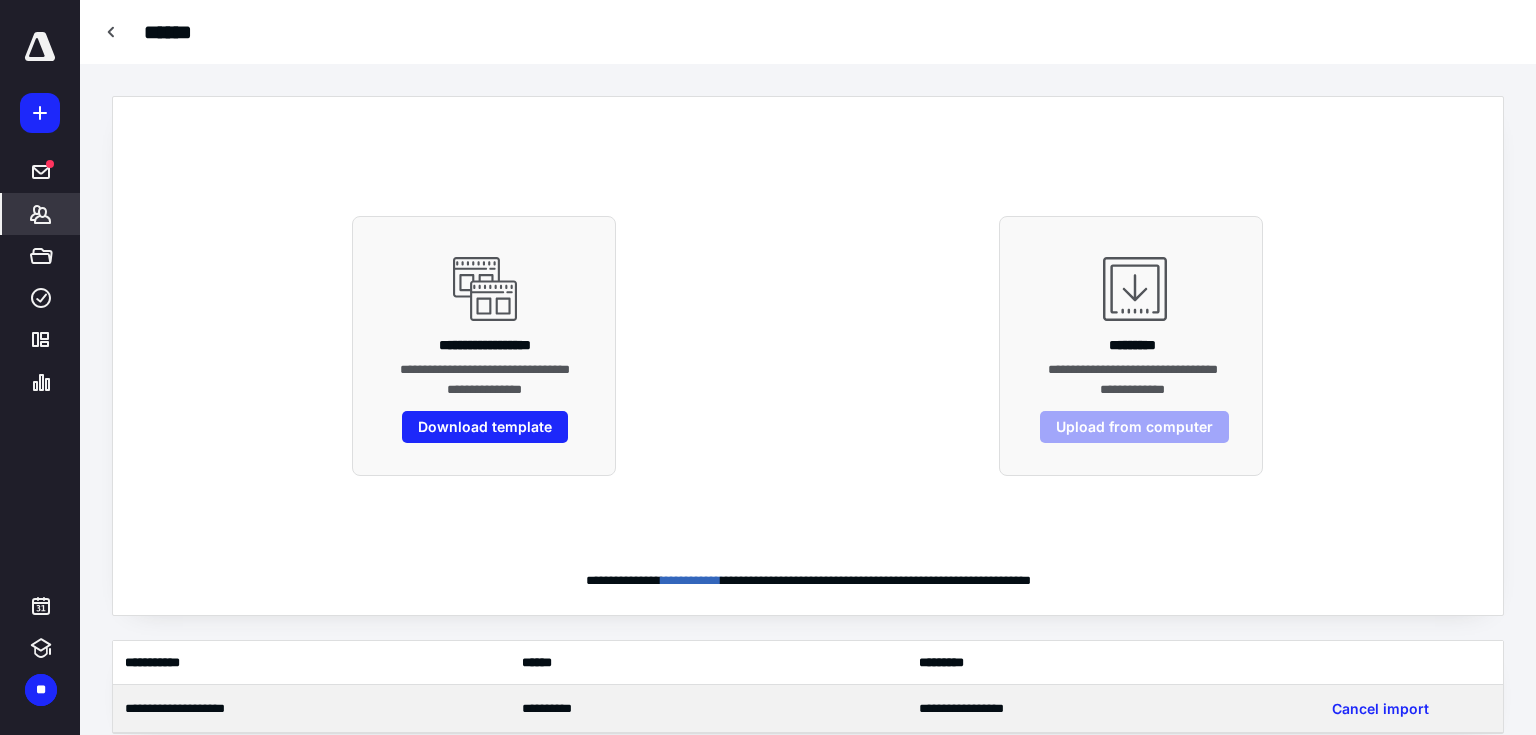 click on "**********" at bounding box center (708, 709) 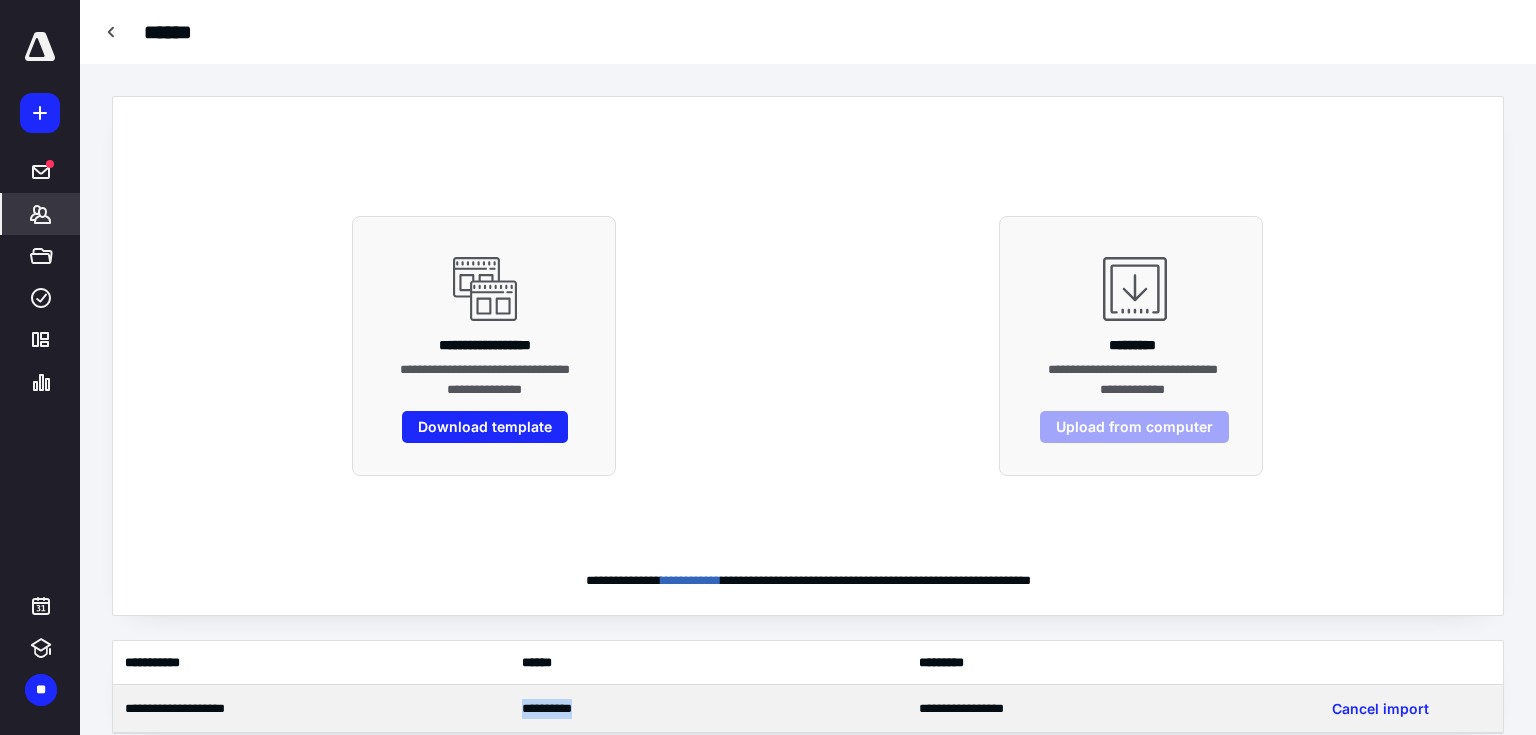 click on "**********" at bounding box center (708, 709) 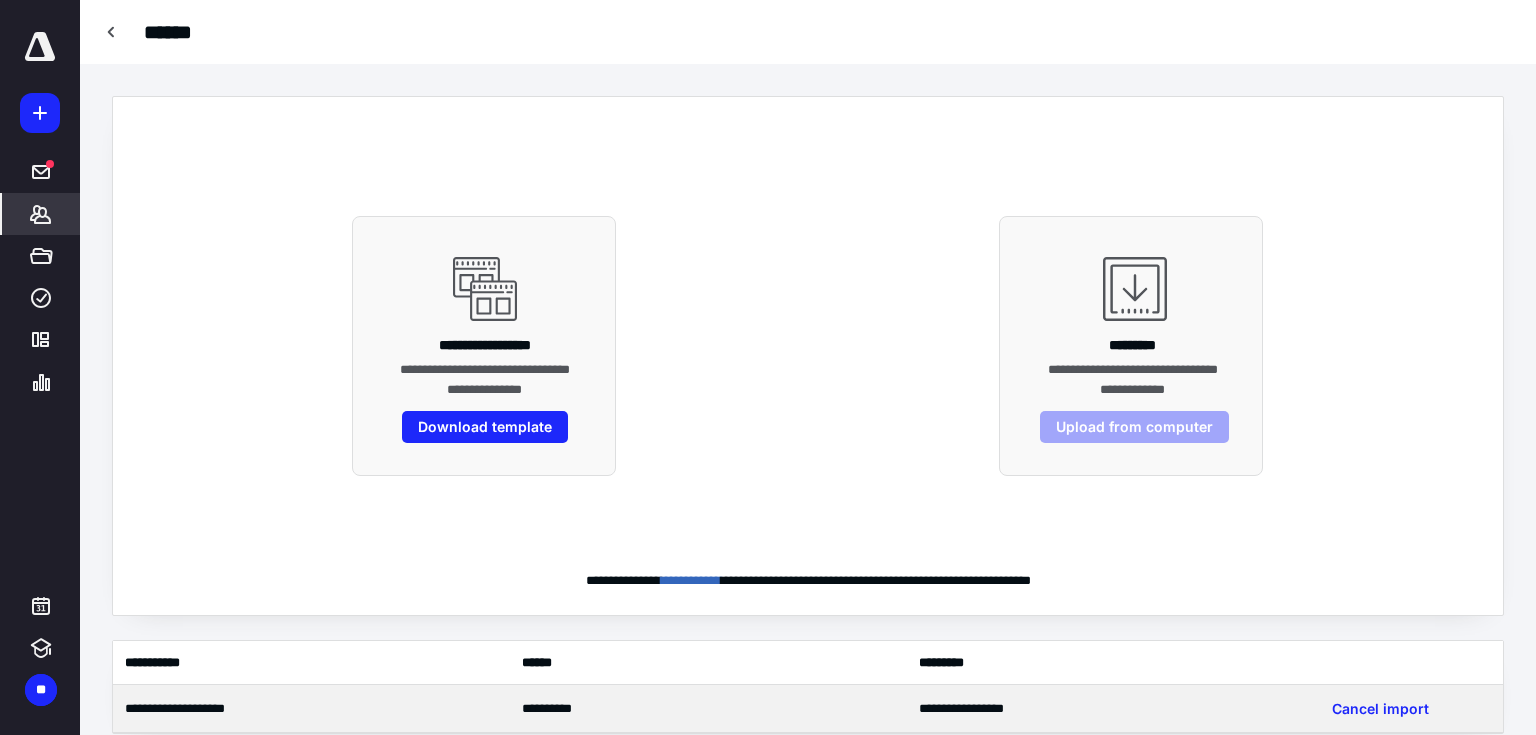 click on "**********" at bounding box center (708, 709) 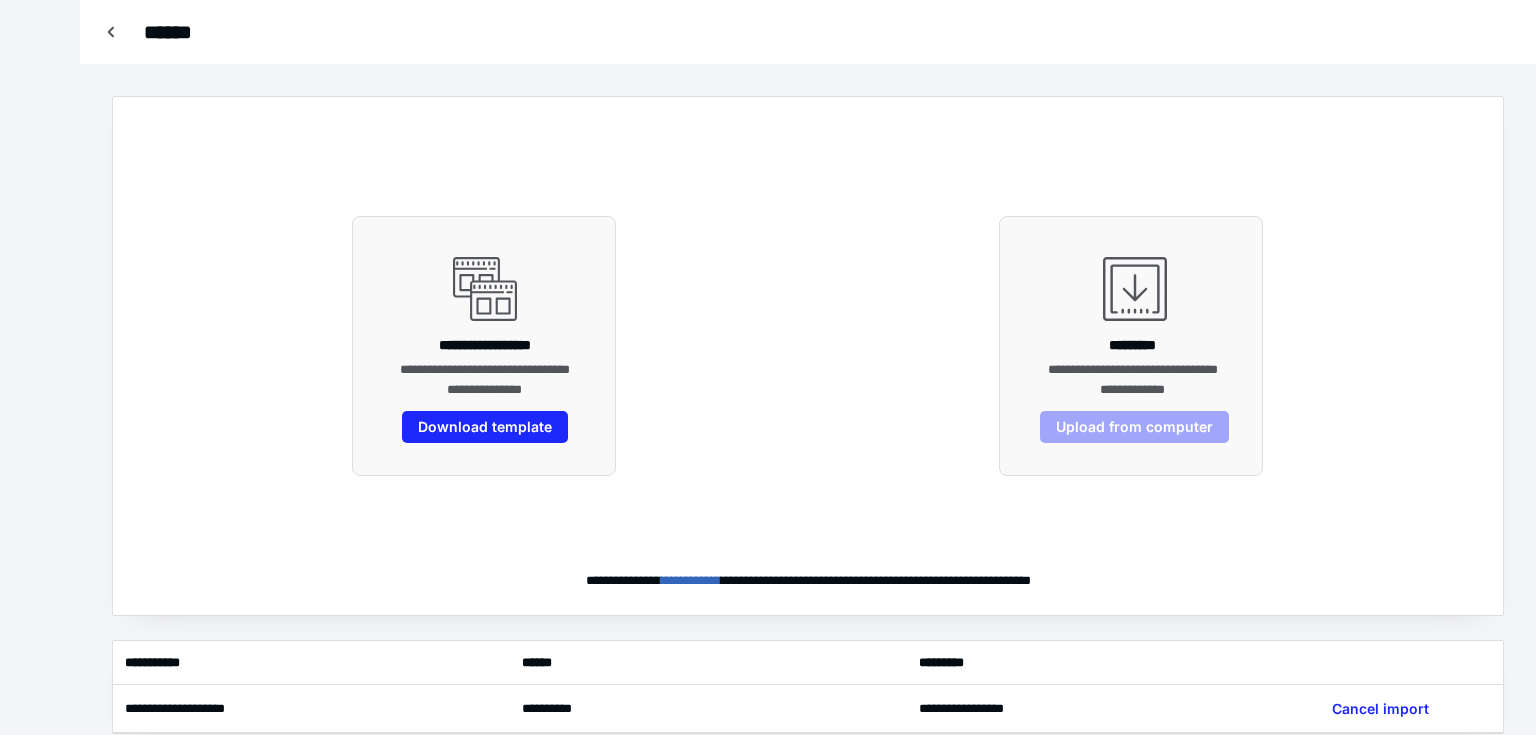 scroll, scrollTop: 0, scrollLeft: 0, axis: both 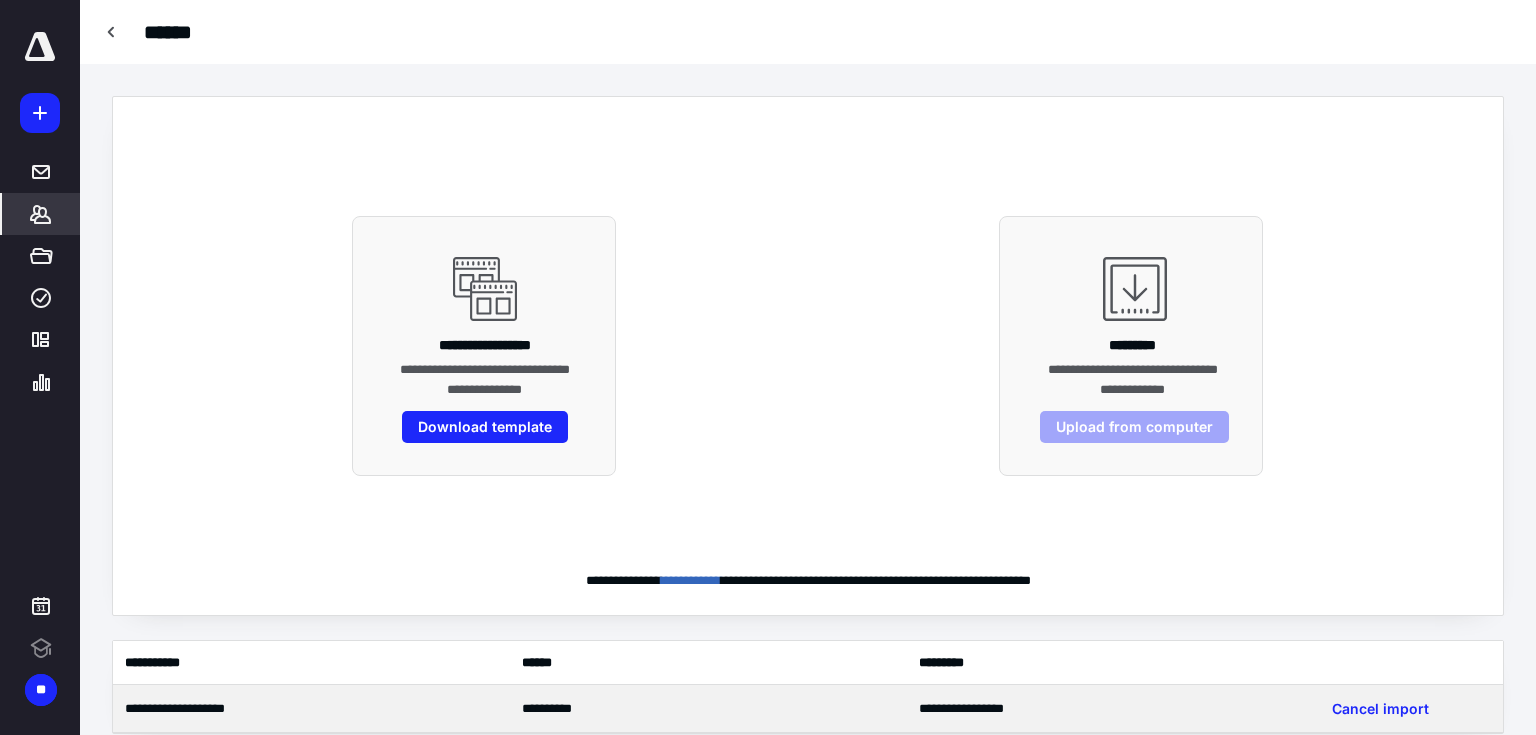 click on "**********" at bounding box center (708, 709) 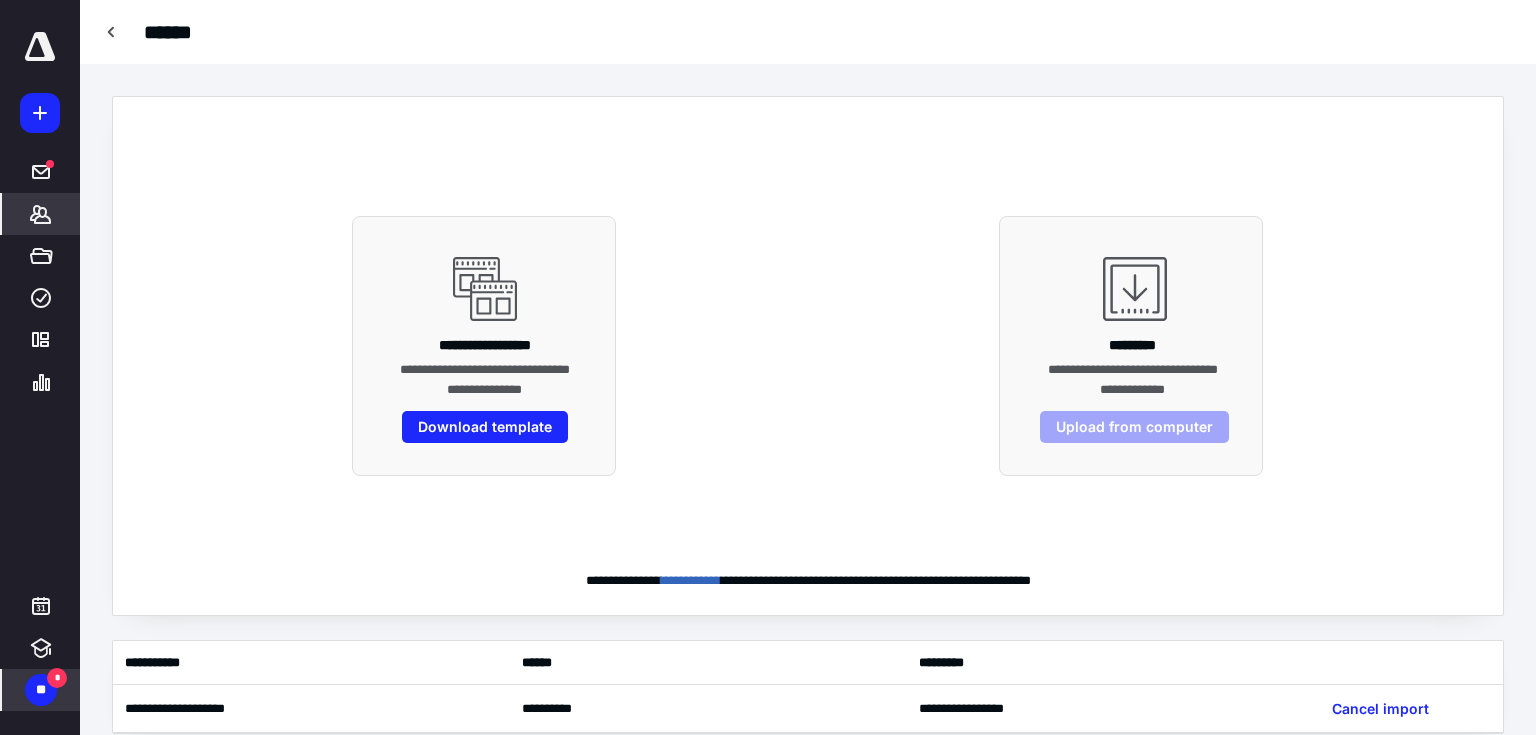 click on "**" at bounding box center (41, 690) 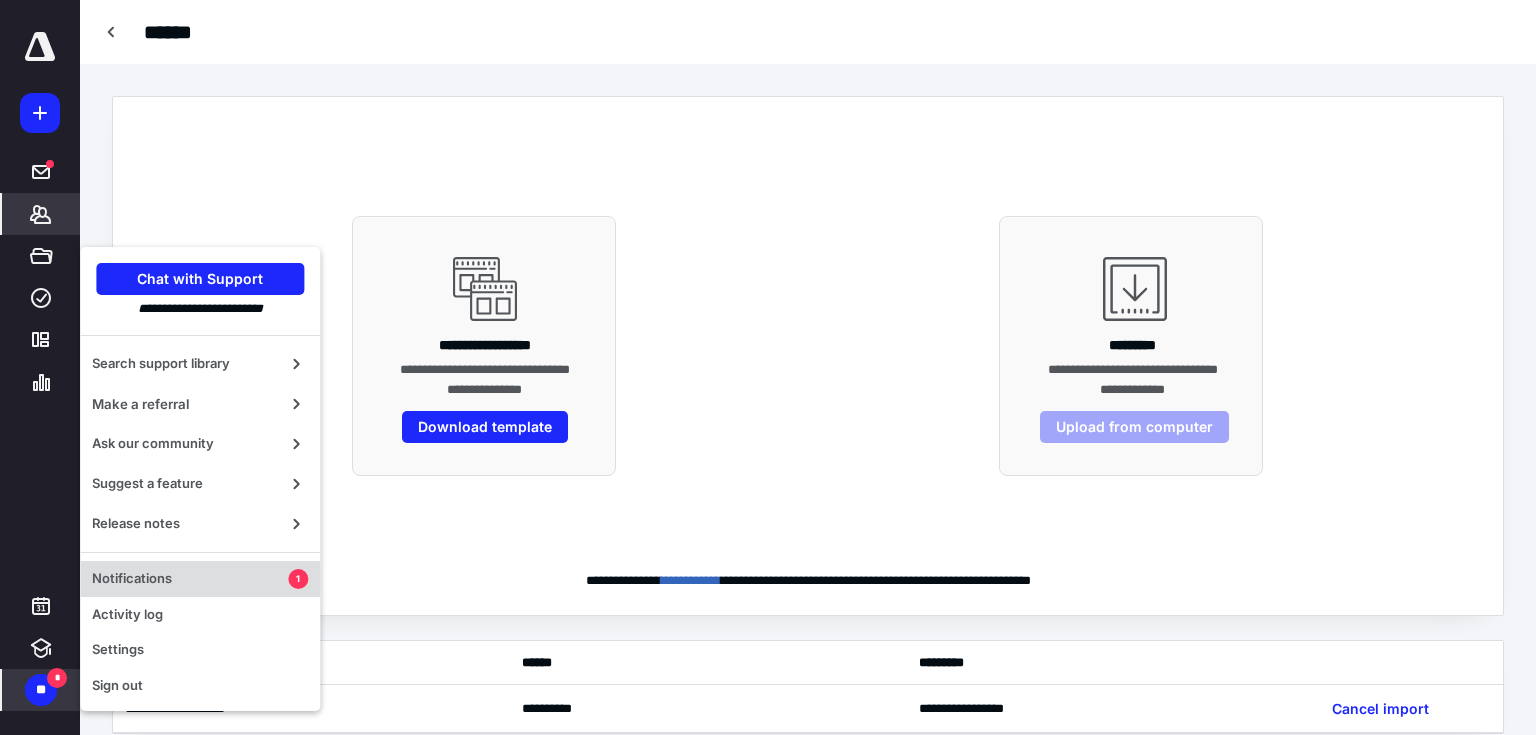 click on "Notifications" at bounding box center [190, 579] 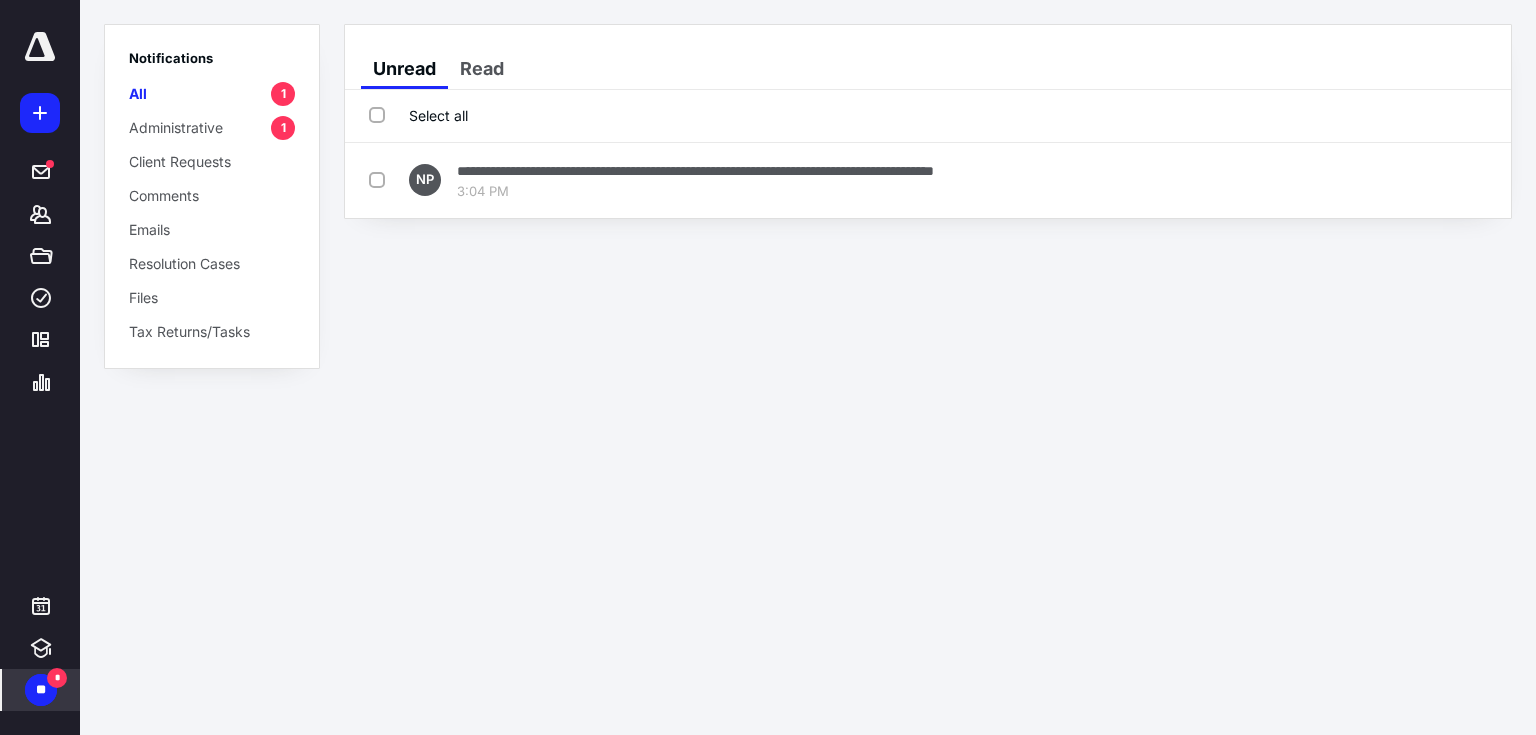 click on "Administrative" at bounding box center (176, 127) 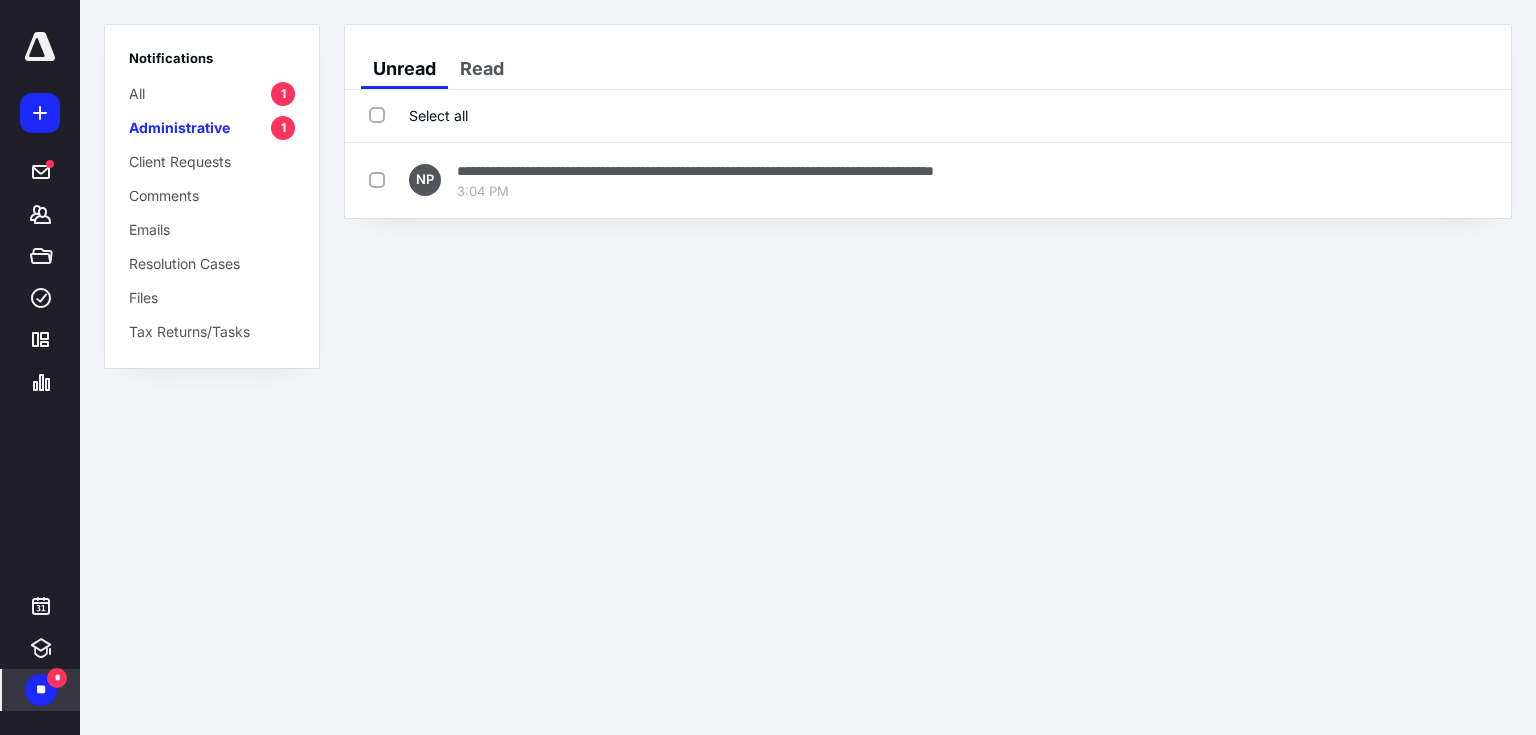 click on "All 1" at bounding box center [212, 93] 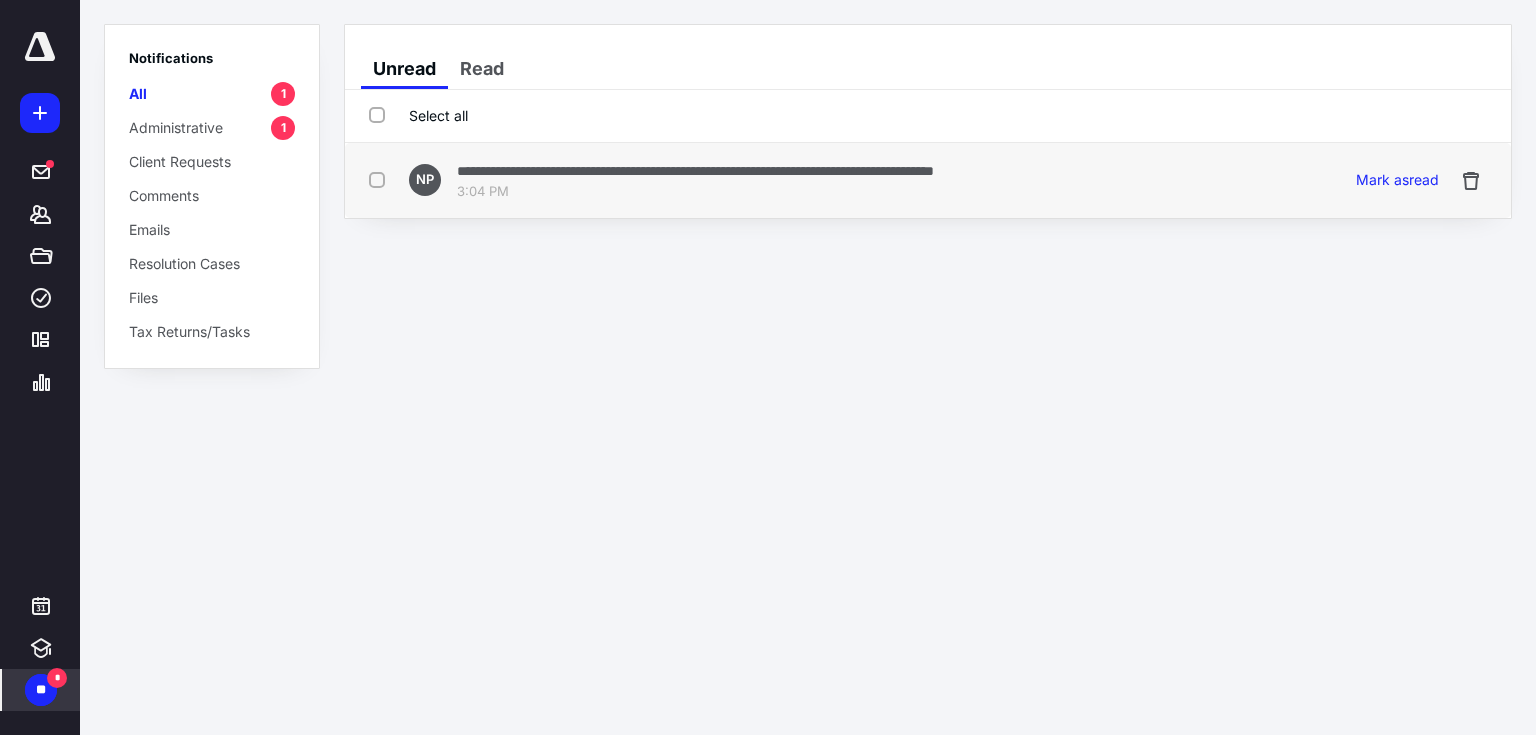 click on "3:04 PM" at bounding box center [695, 192] 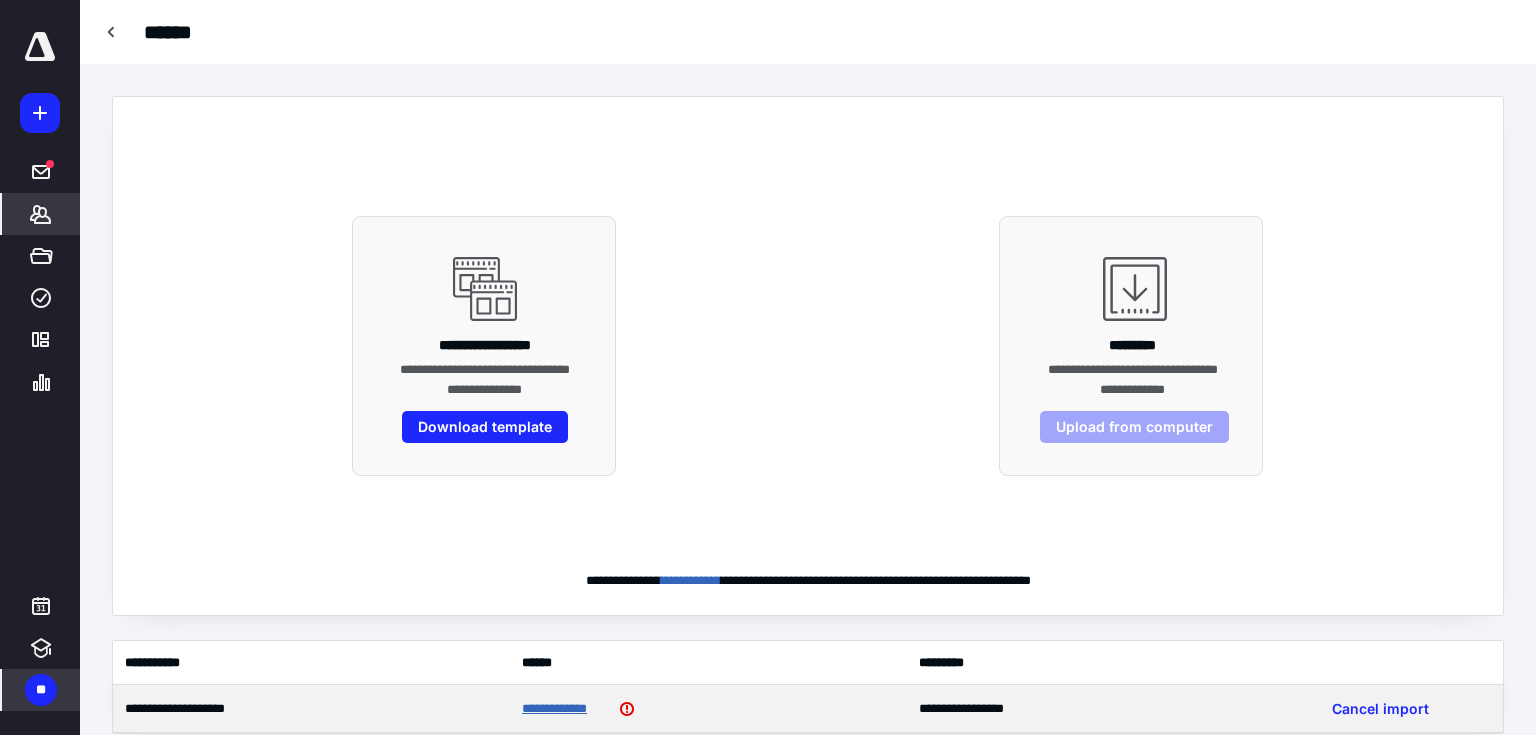 click on "**********" at bounding box center [564, 709] 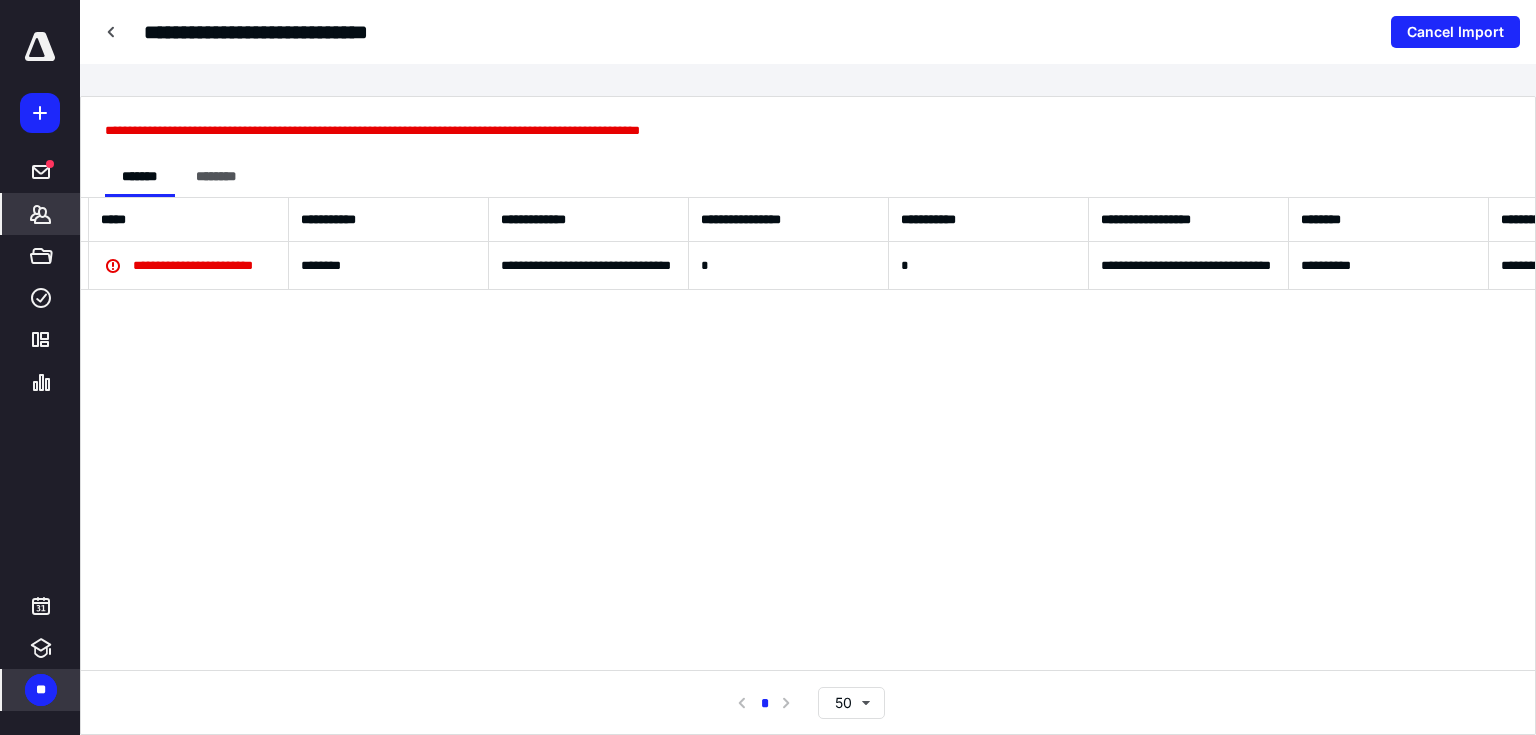 scroll, scrollTop: 0, scrollLeft: 0, axis: both 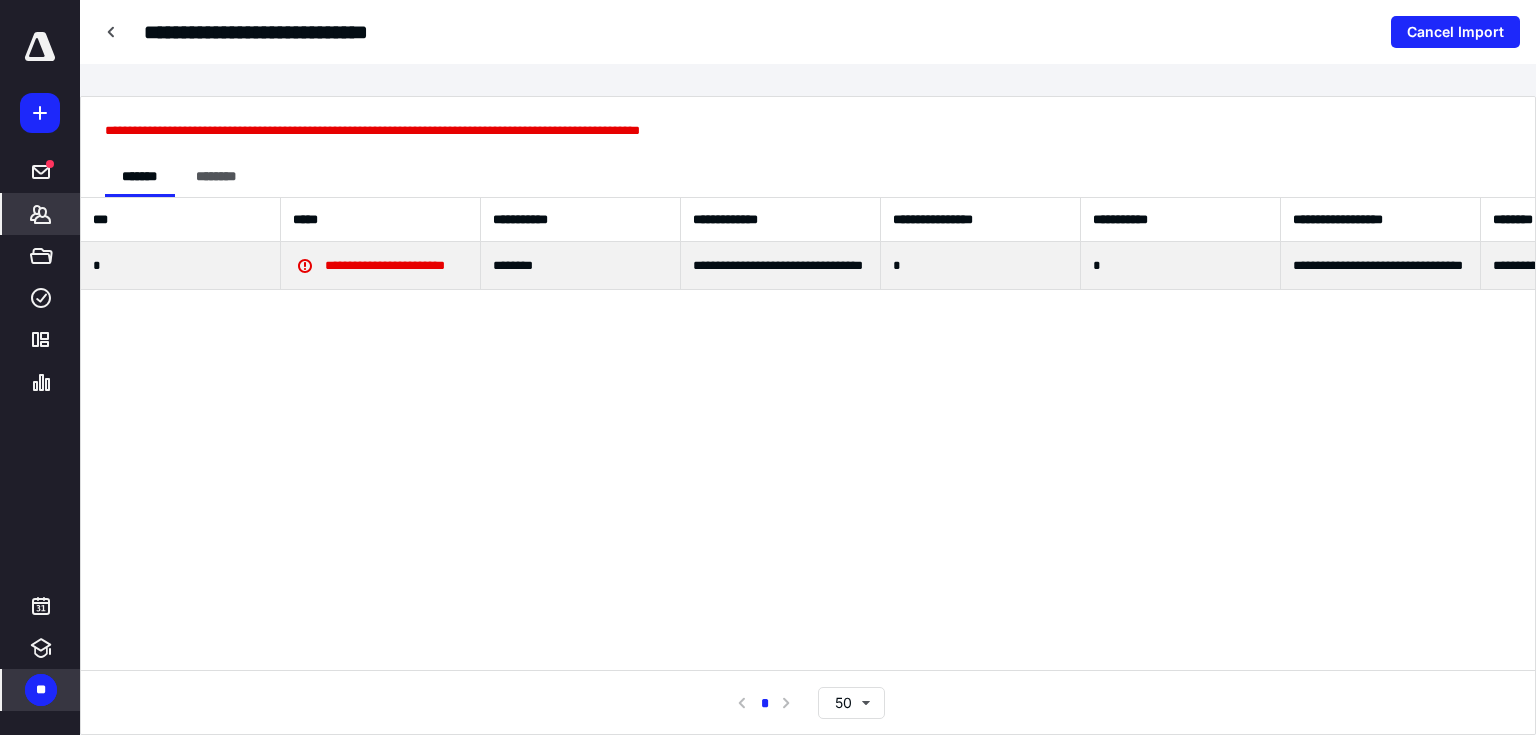 click on "**********" at bounding box center (369, 265) 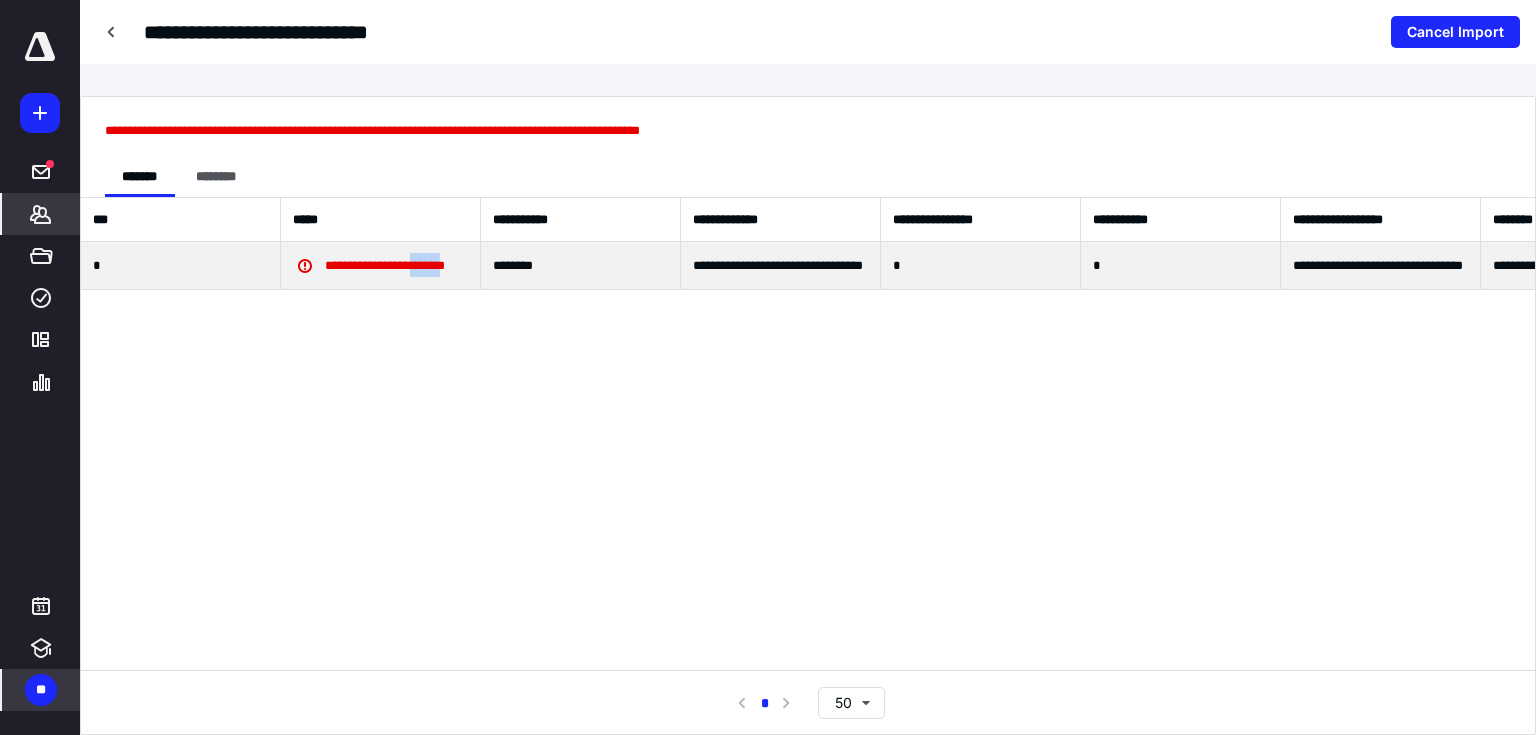 click on "**********" at bounding box center (369, 265) 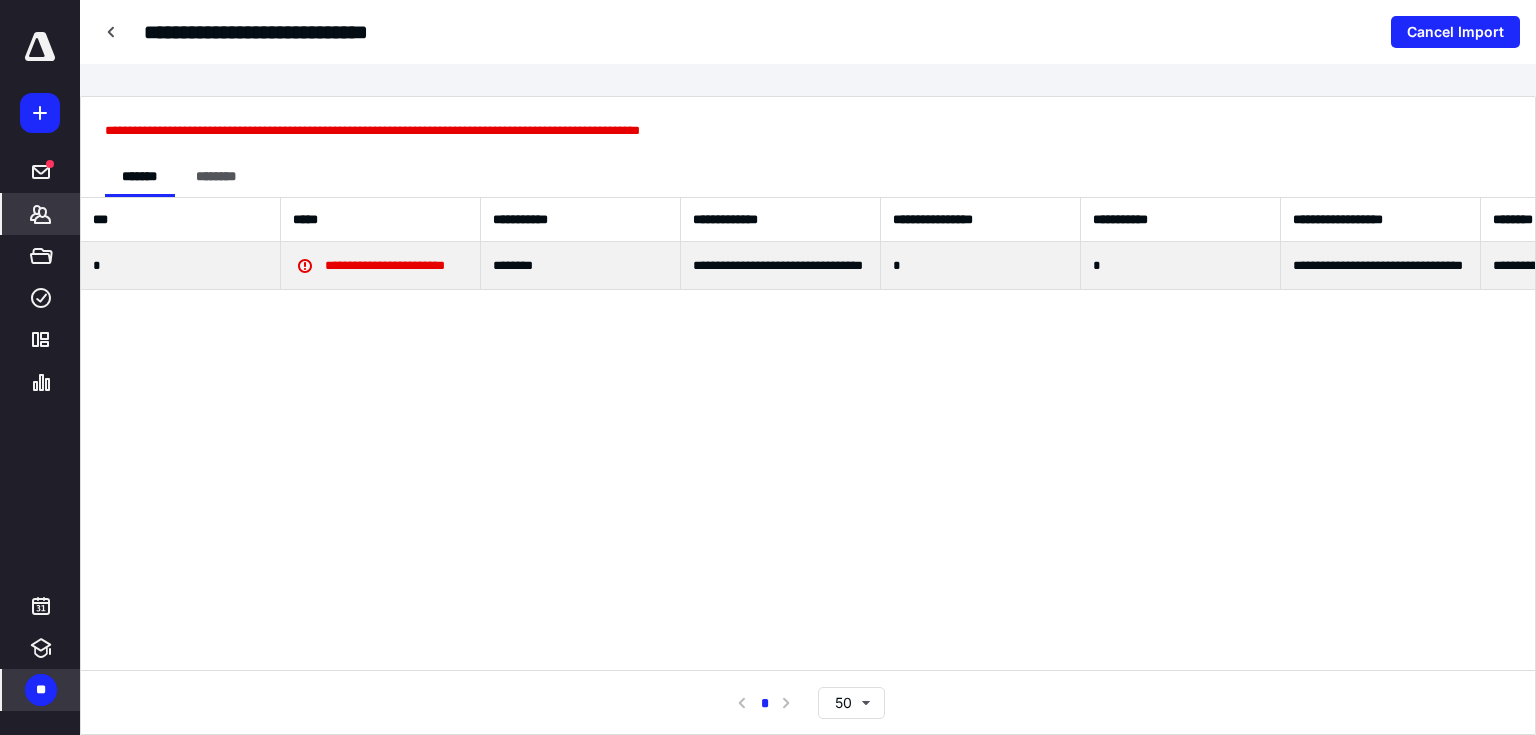 click on "**********" at bounding box center (381, 266) 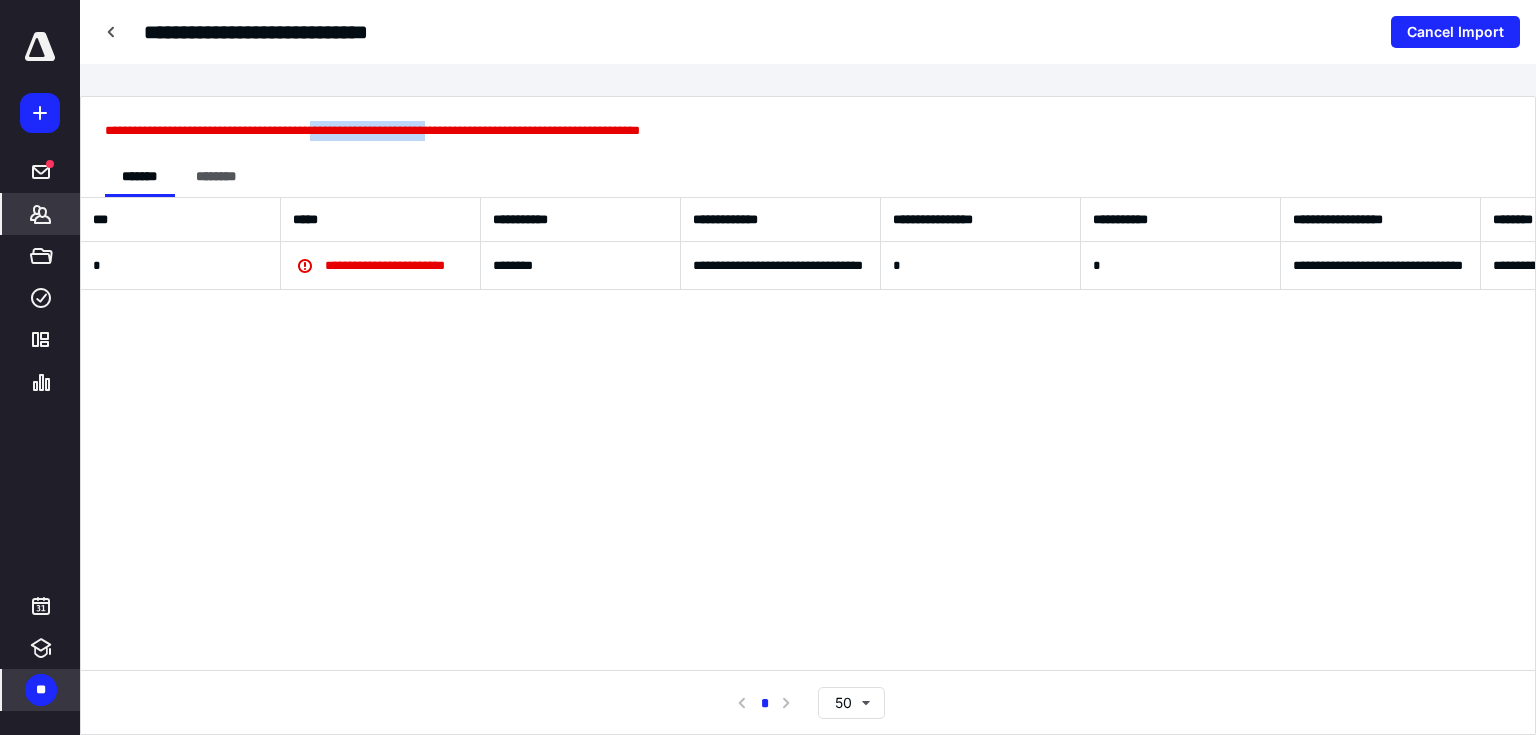 drag, startPoint x: 345, startPoint y: 129, endPoint x: 469, endPoint y: 136, distance: 124.197426 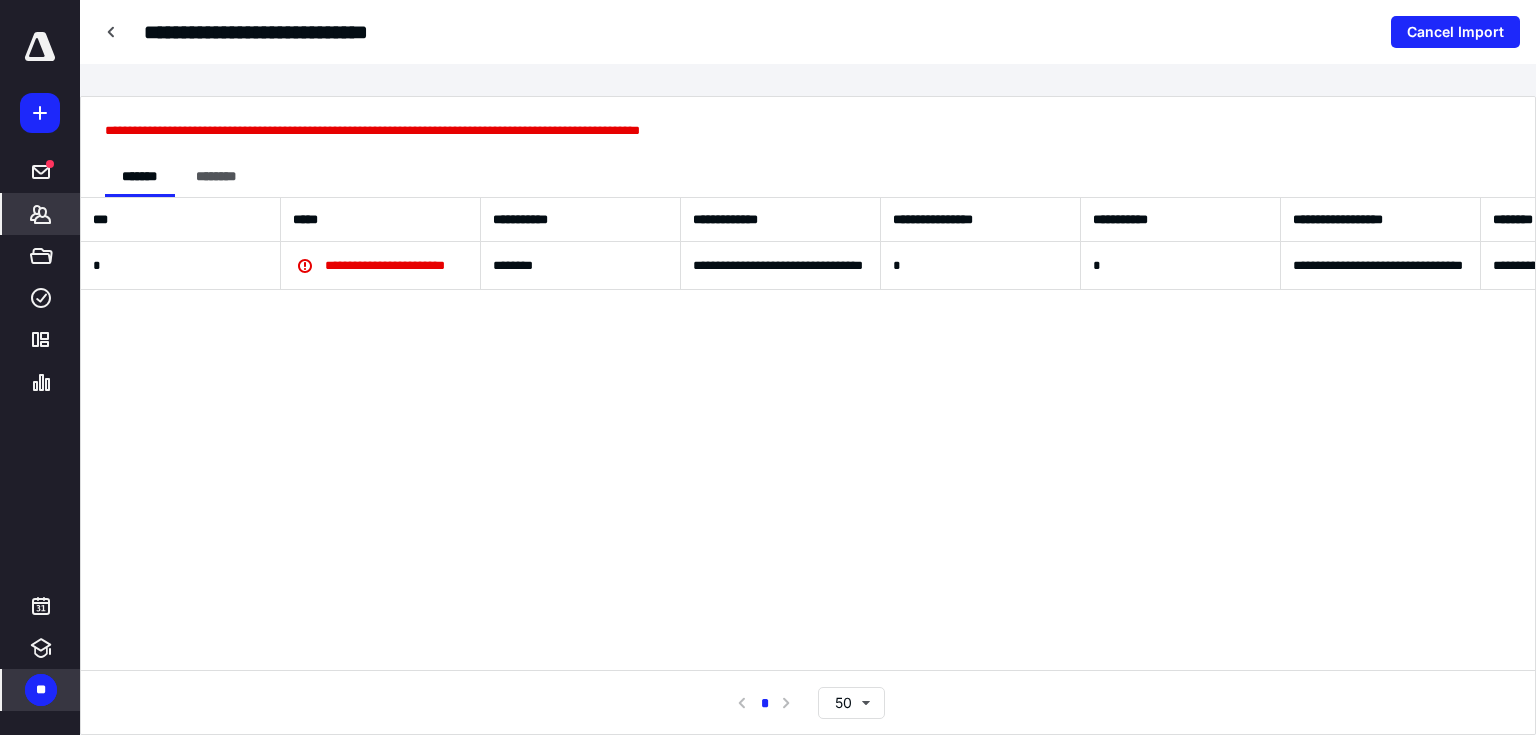click on "**********" at bounding box center (808, 139) 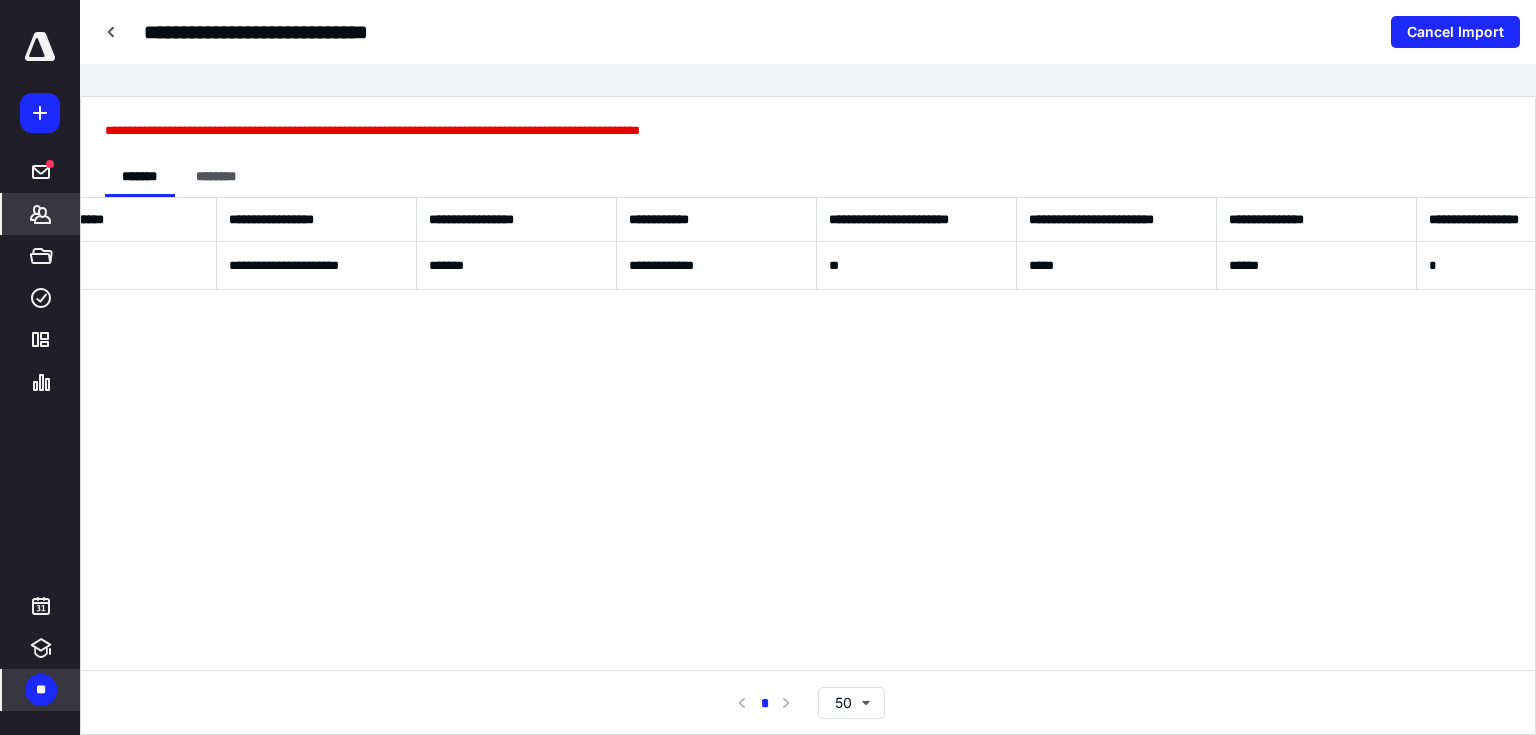 scroll, scrollTop: 0, scrollLeft: 6098, axis: horizontal 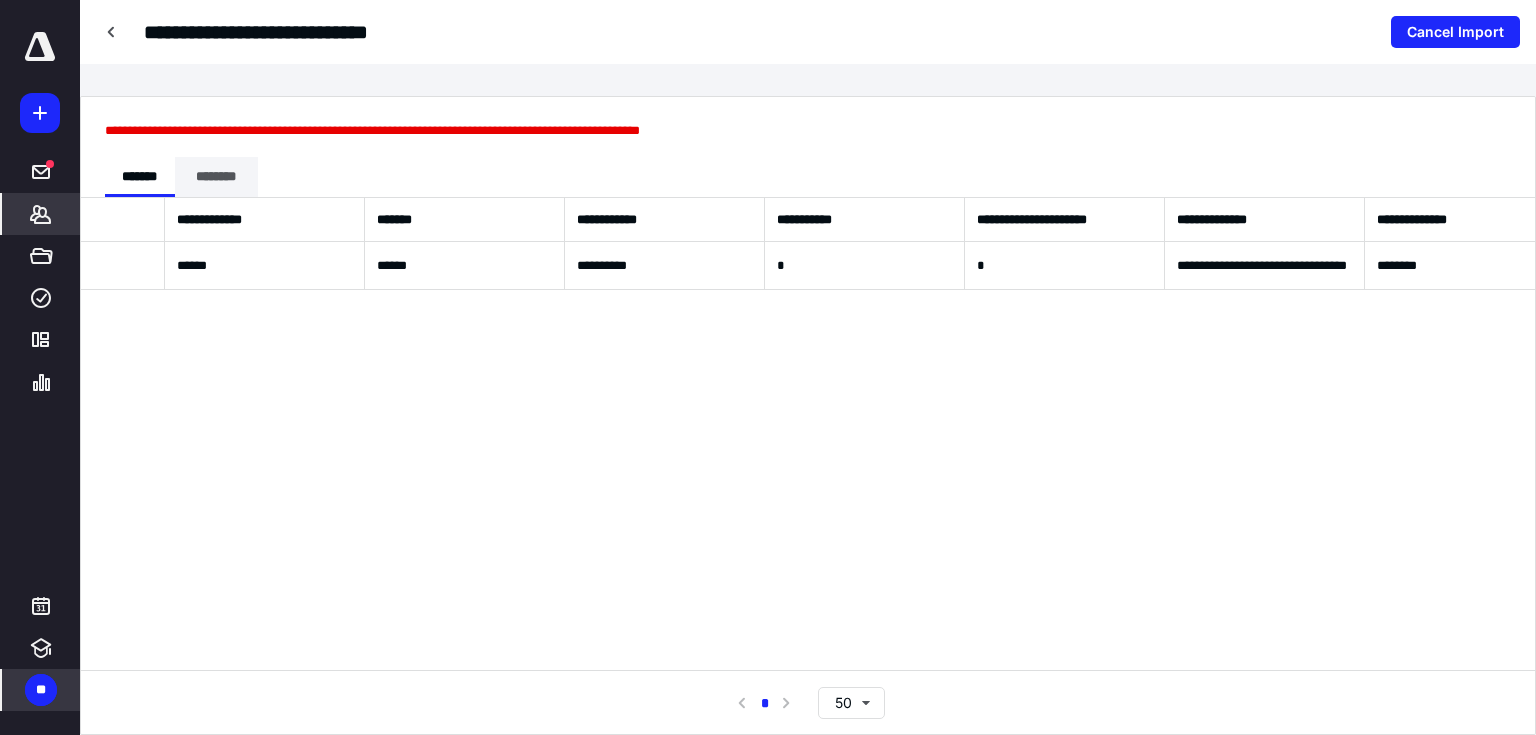 click on "********" at bounding box center [216, 177] 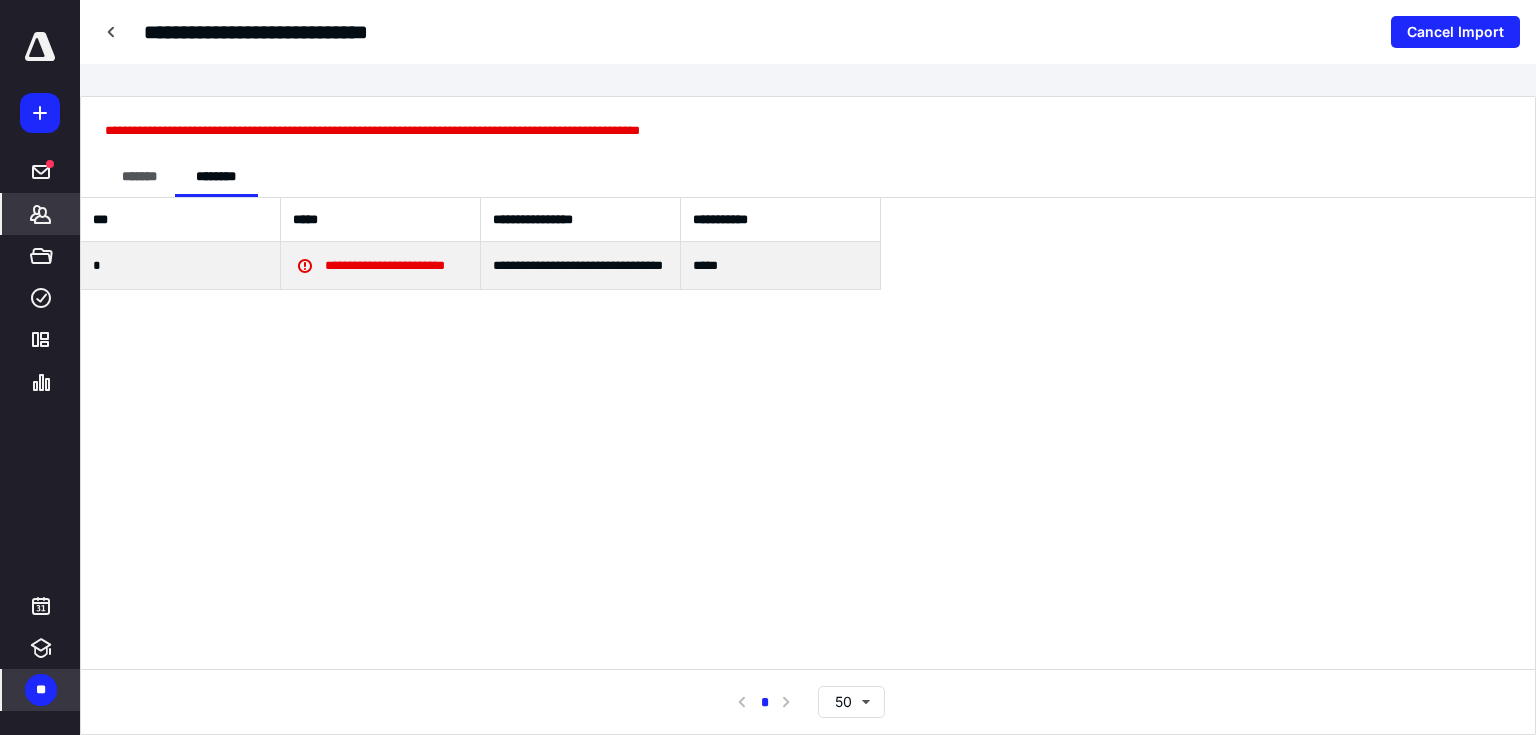 click on "**********" at bounding box center (369, 265) 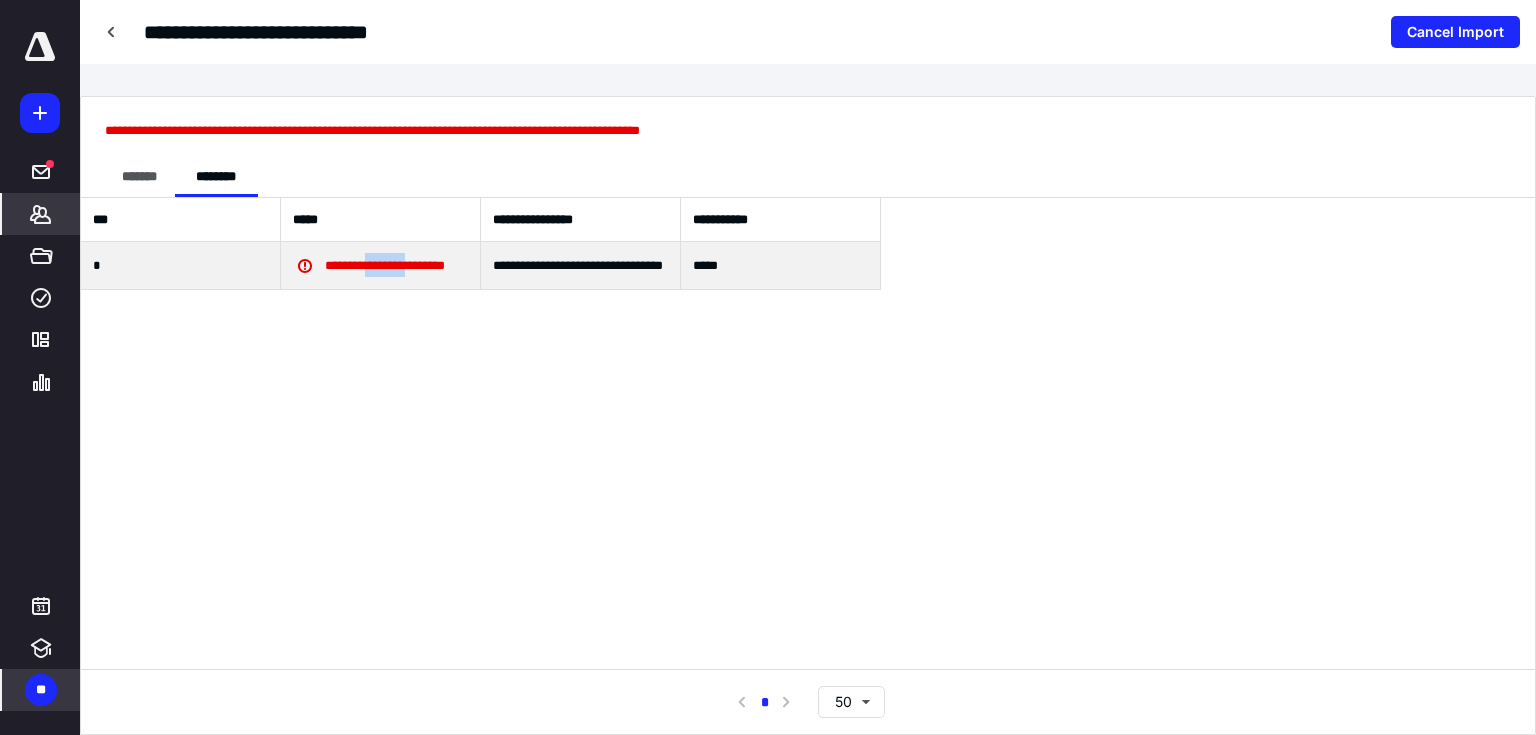 click on "**********" at bounding box center (369, 265) 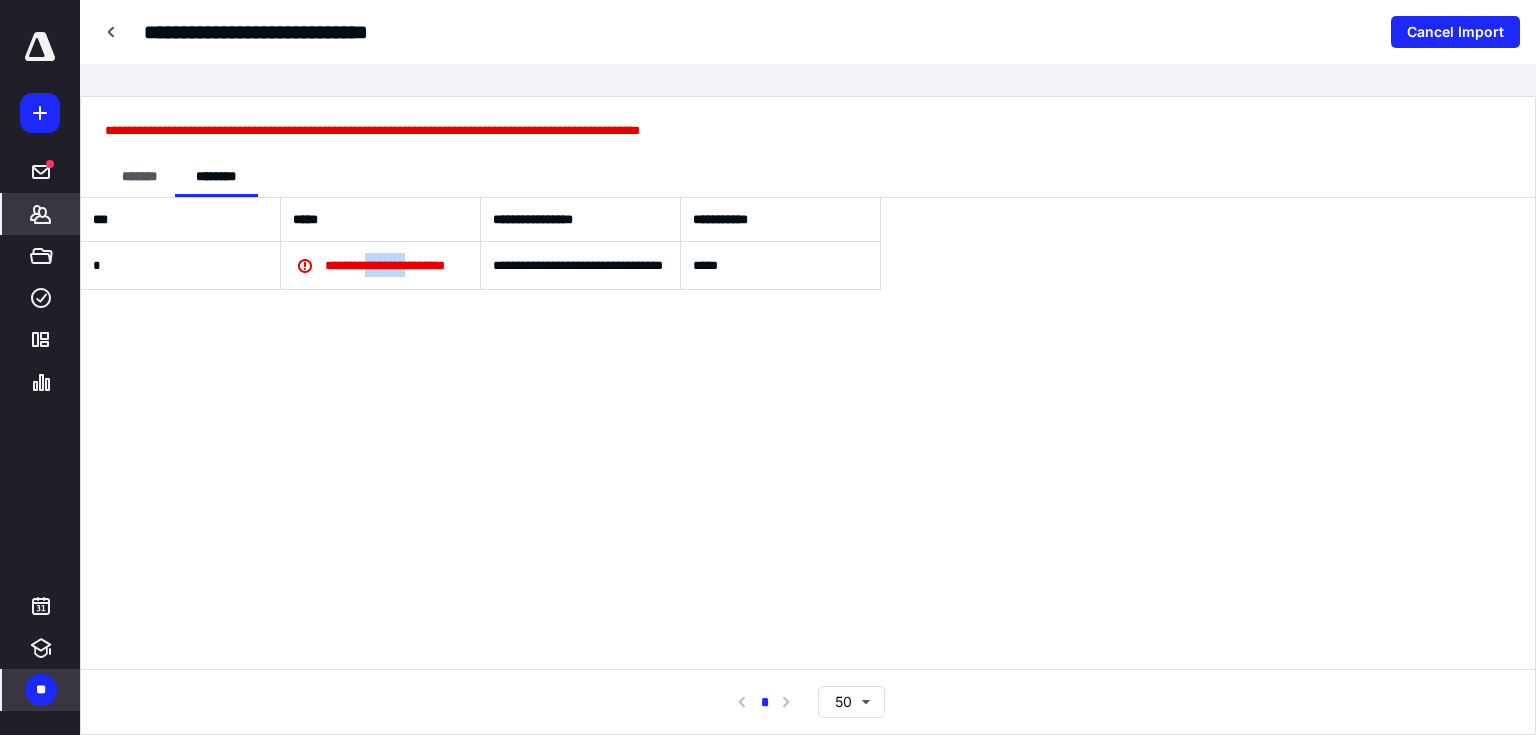 click on "**********" at bounding box center [808, 433] 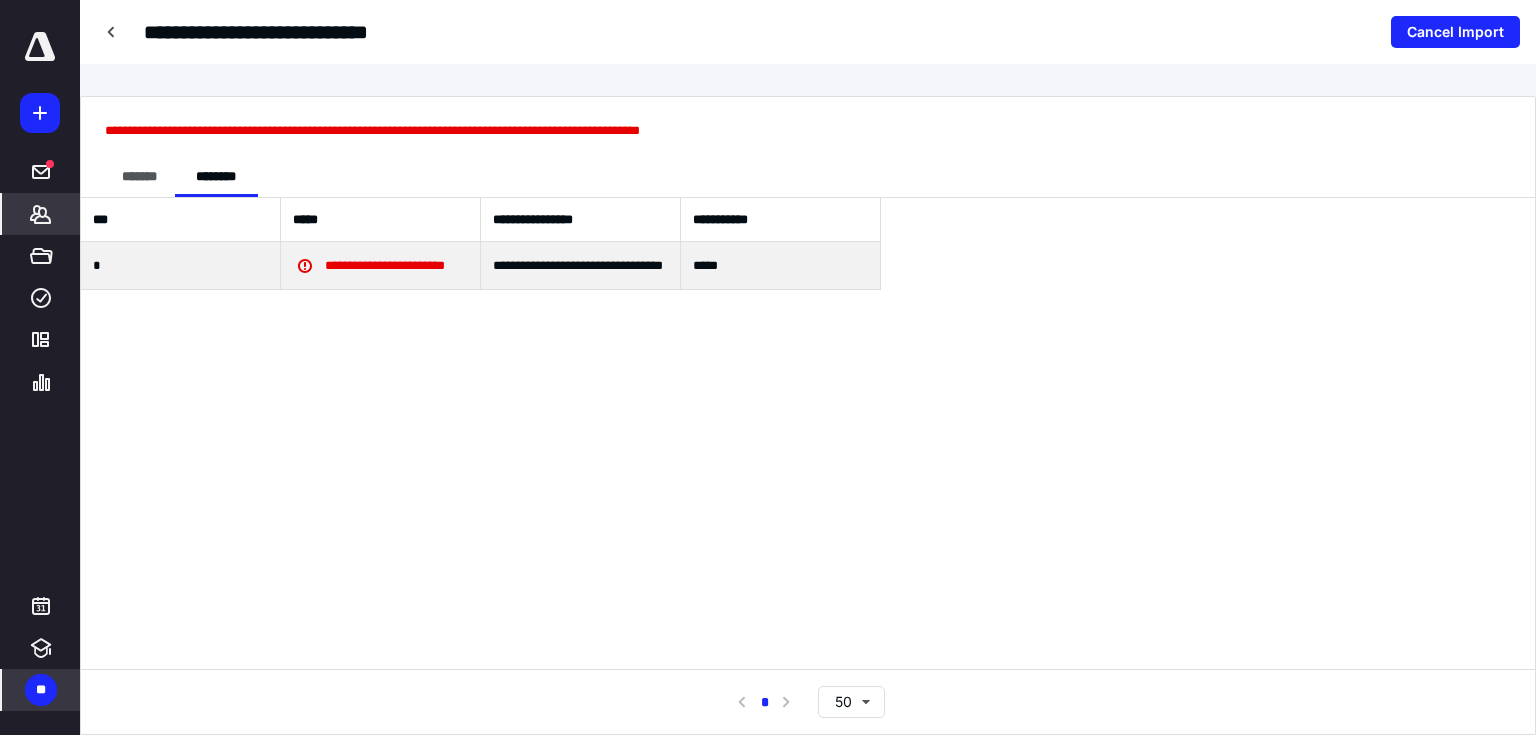 click on "**********" at bounding box center (369, 265) 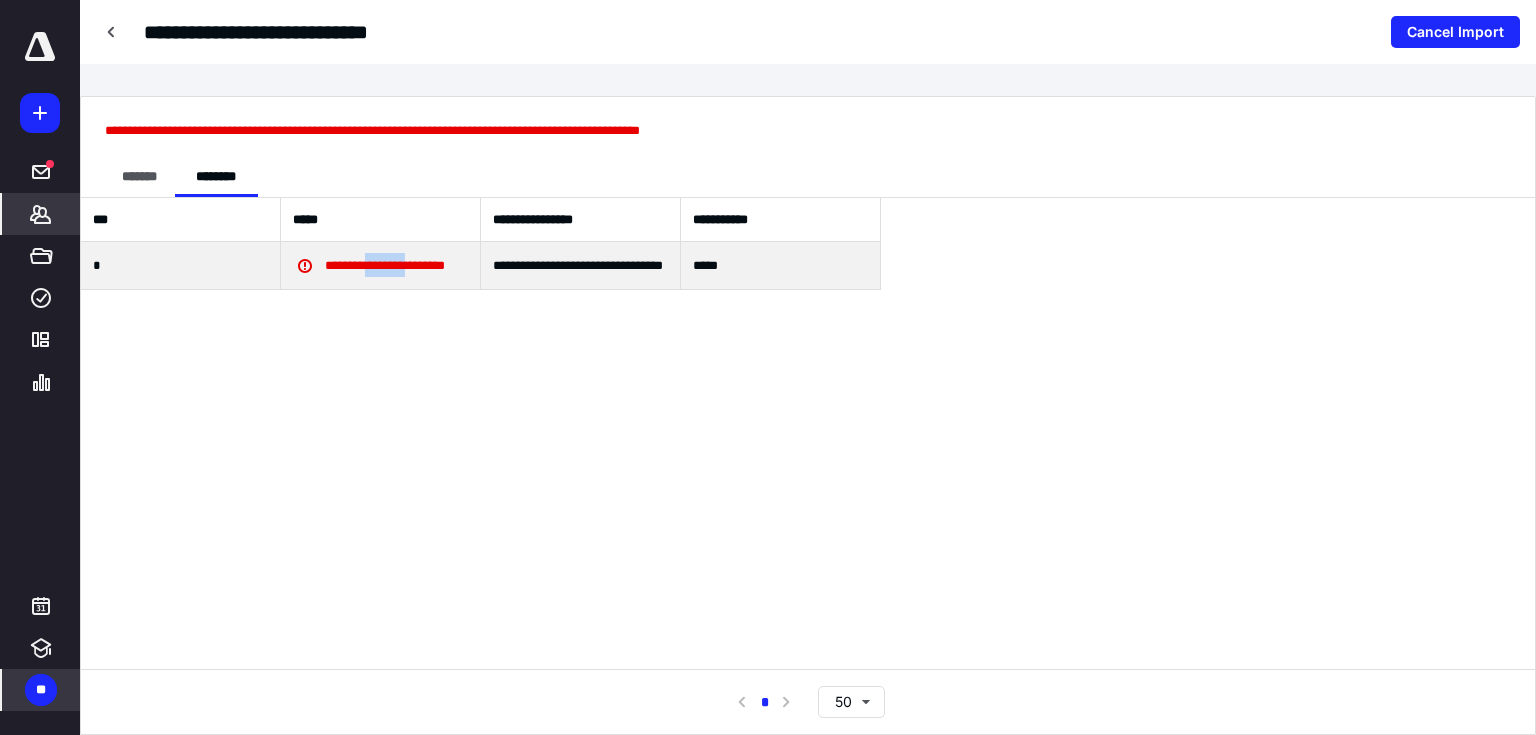 click on "**********" at bounding box center [369, 265] 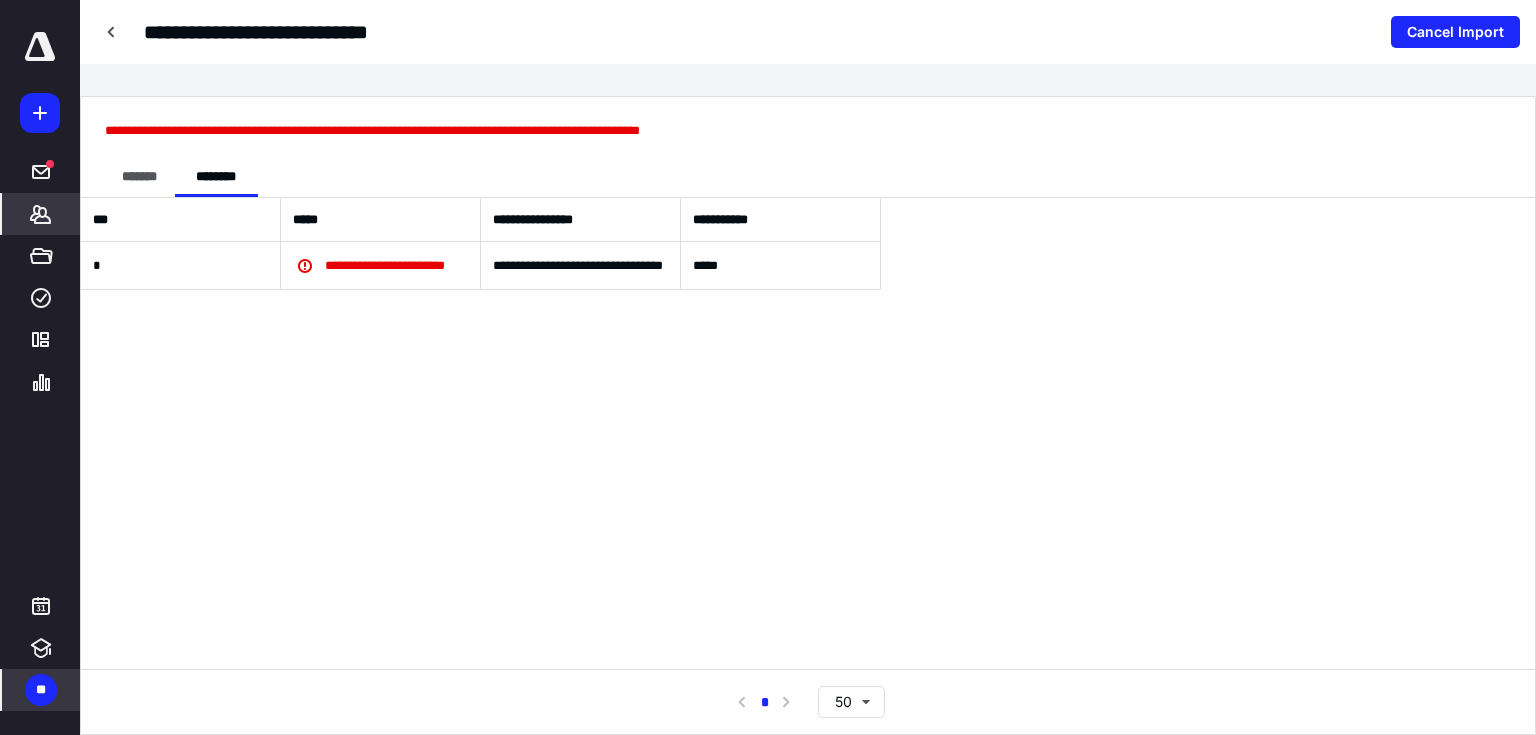 click on "**********" at bounding box center (808, 433) 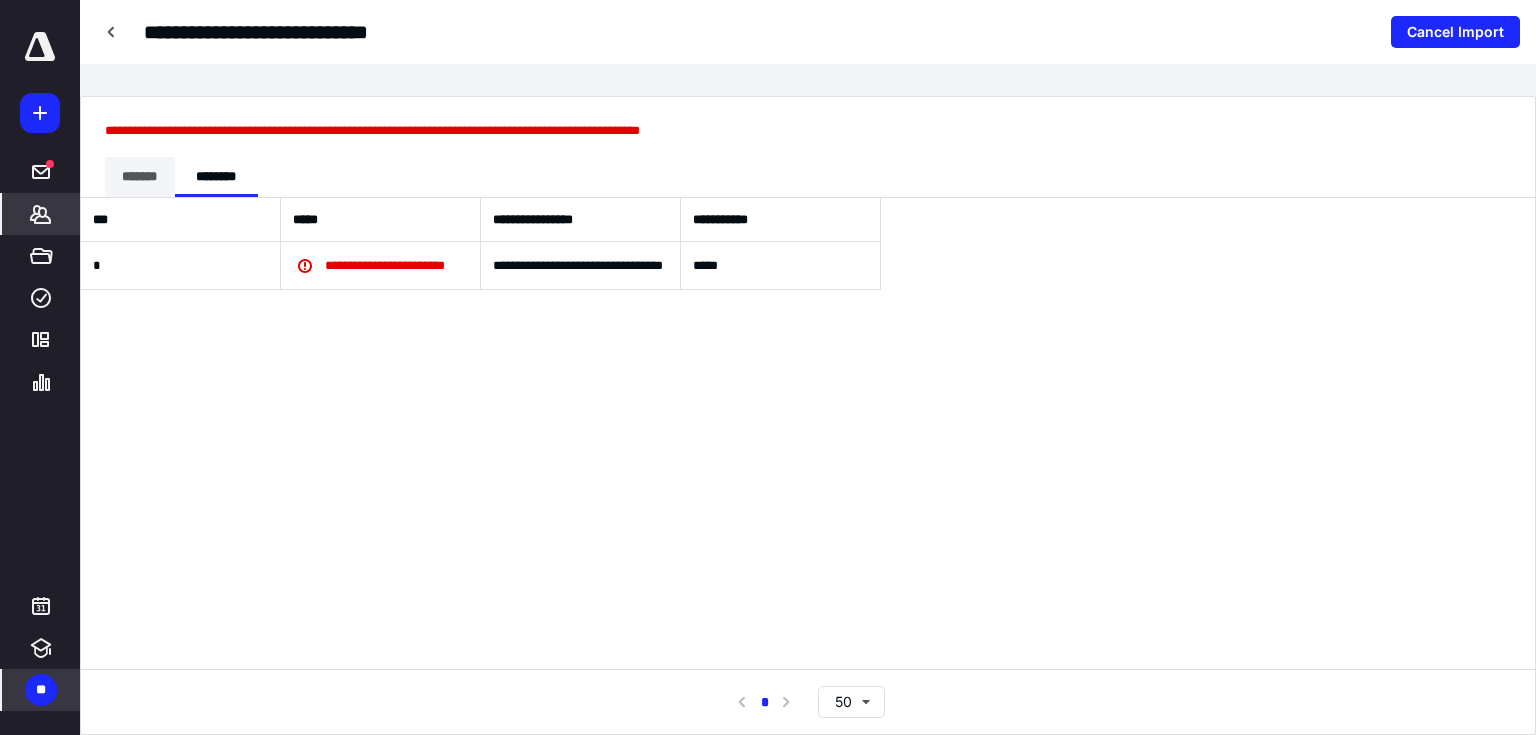click on "*******" at bounding box center [140, 177] 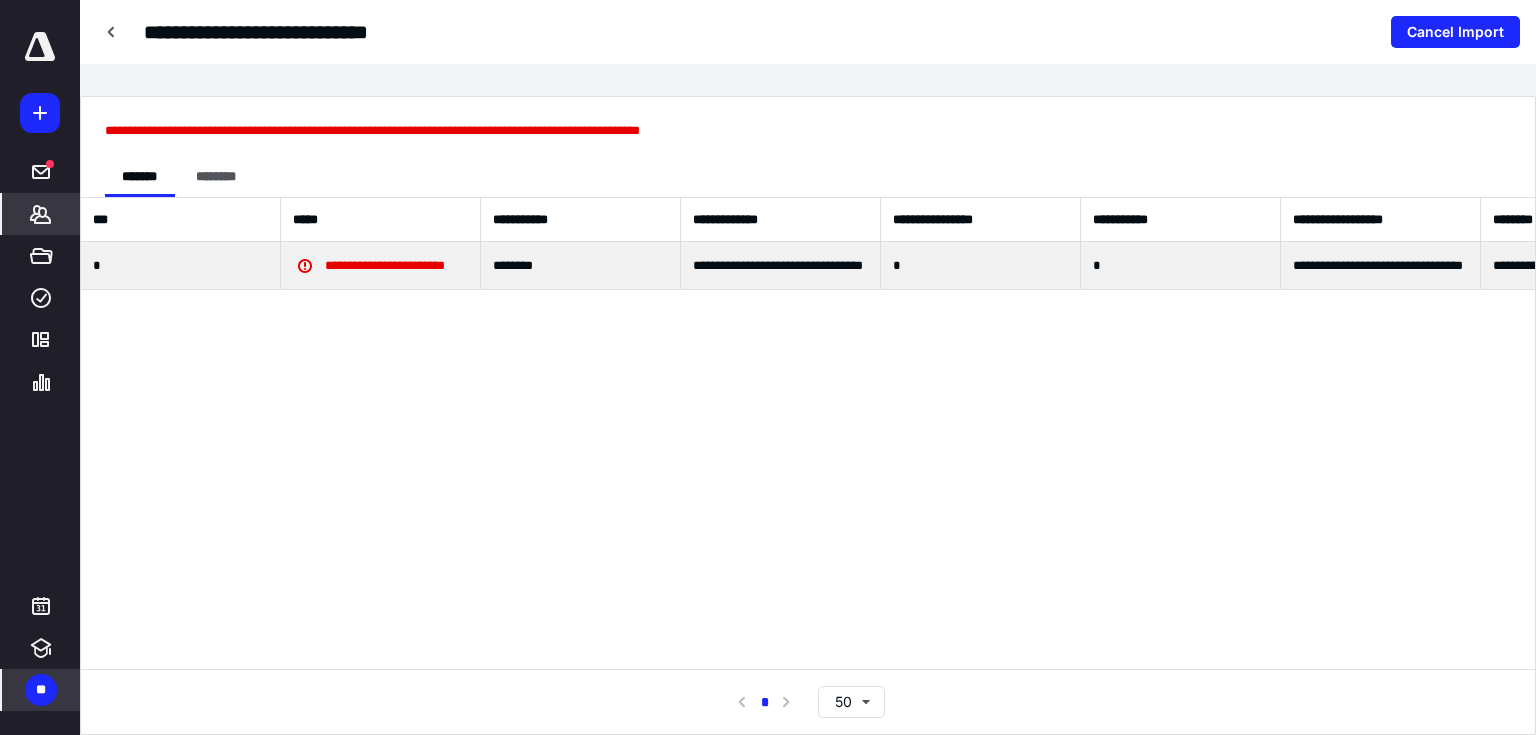 click on "**********" at bounding box center [369, 265] 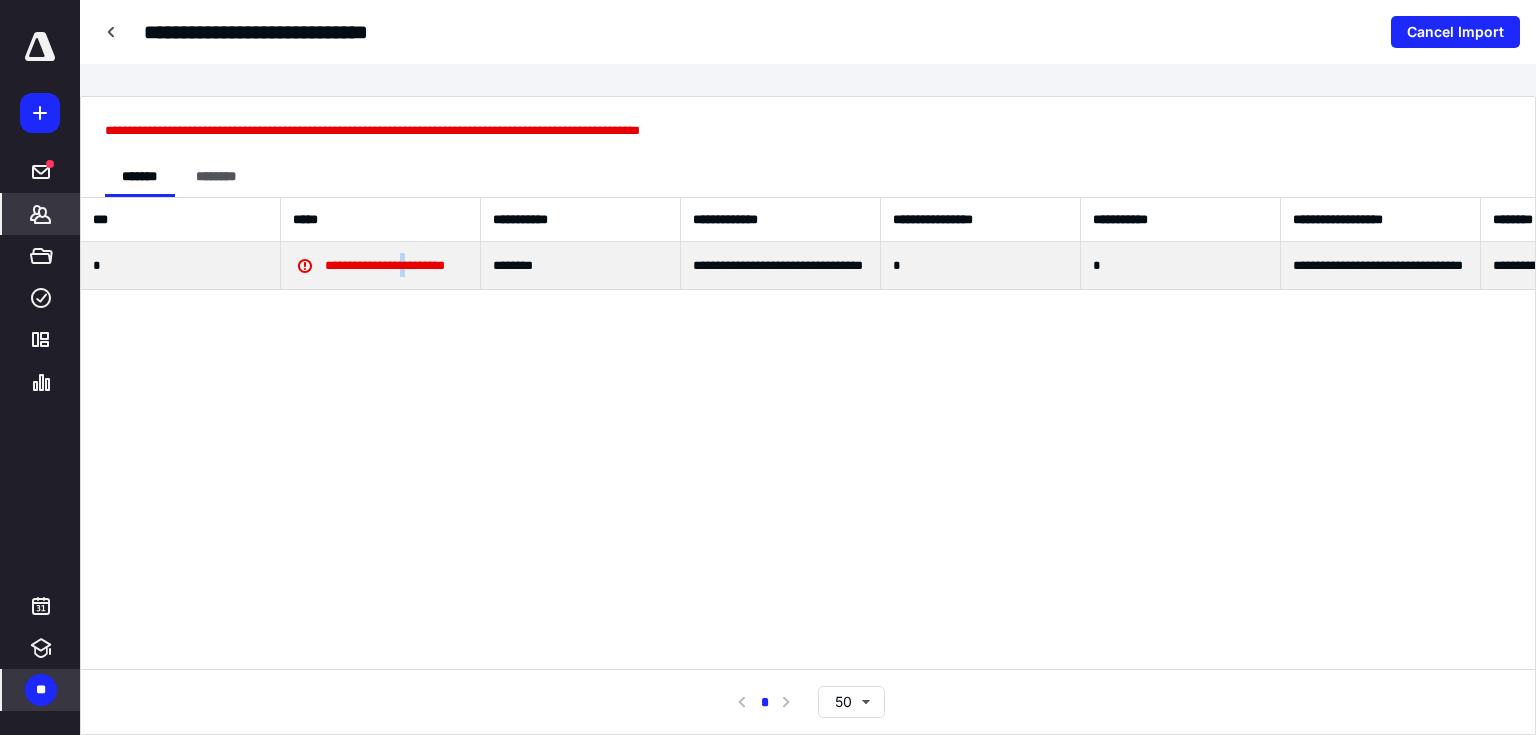 click on "**********" at bounding box center (369, 265) 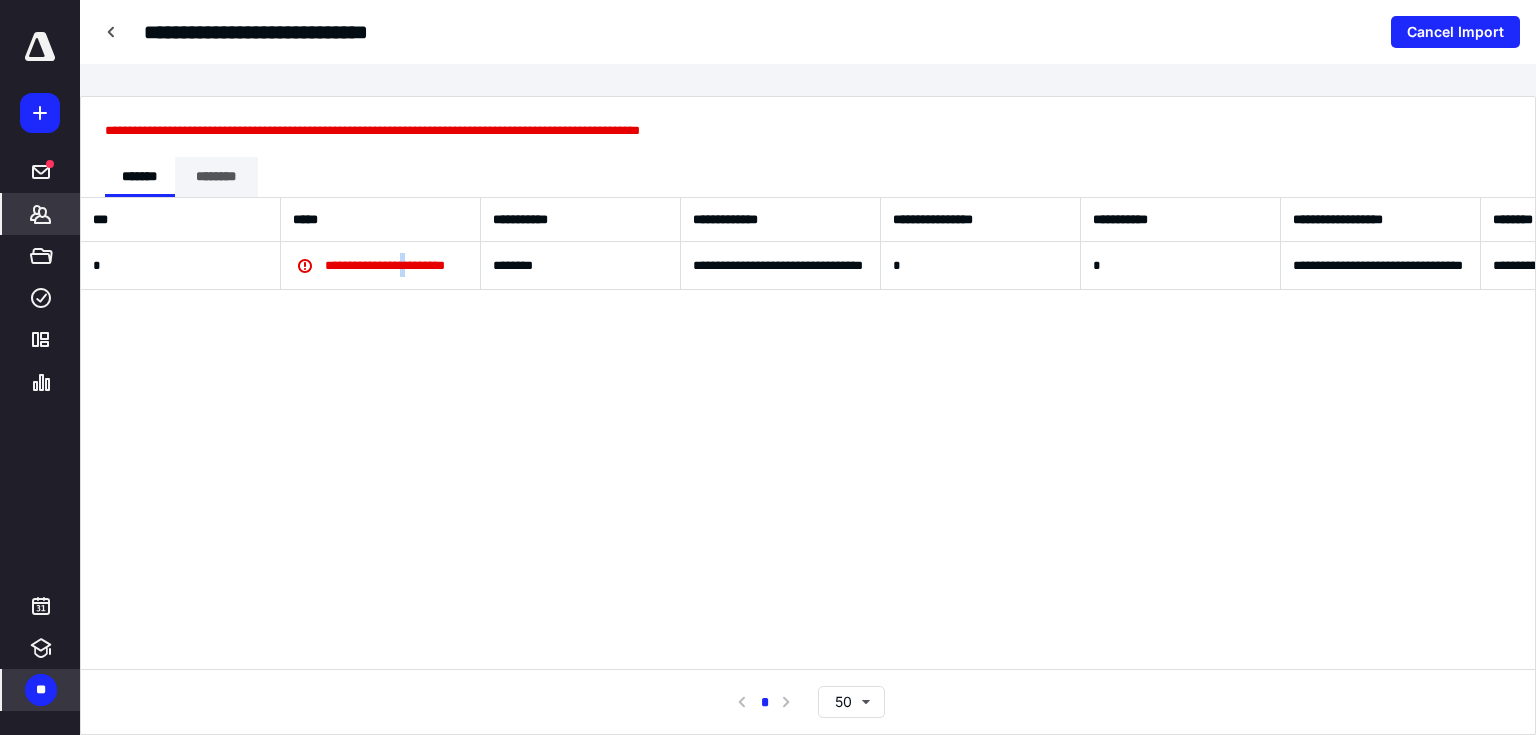 click on "********" at bounding box center [216, 177] 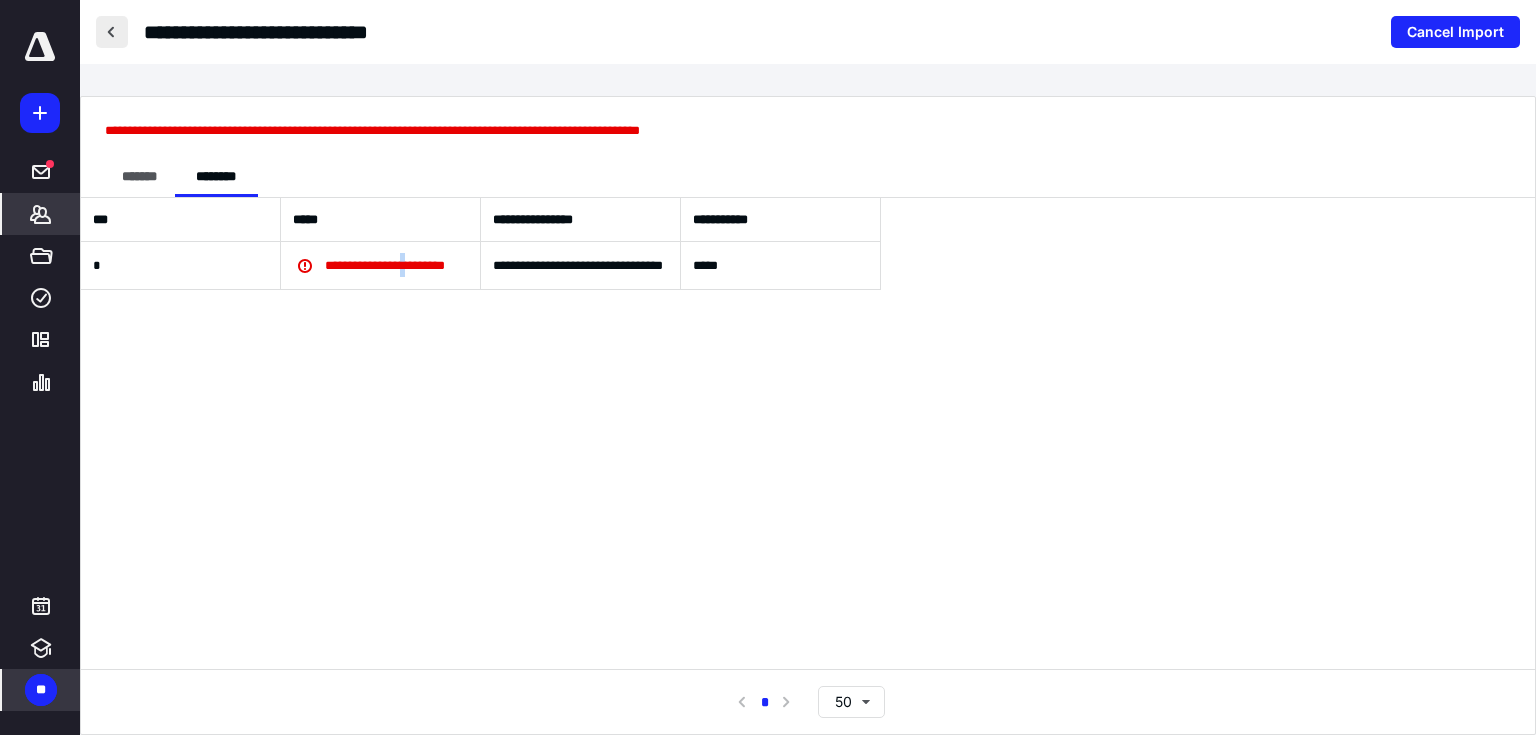 click at bounding box center (112, 32) 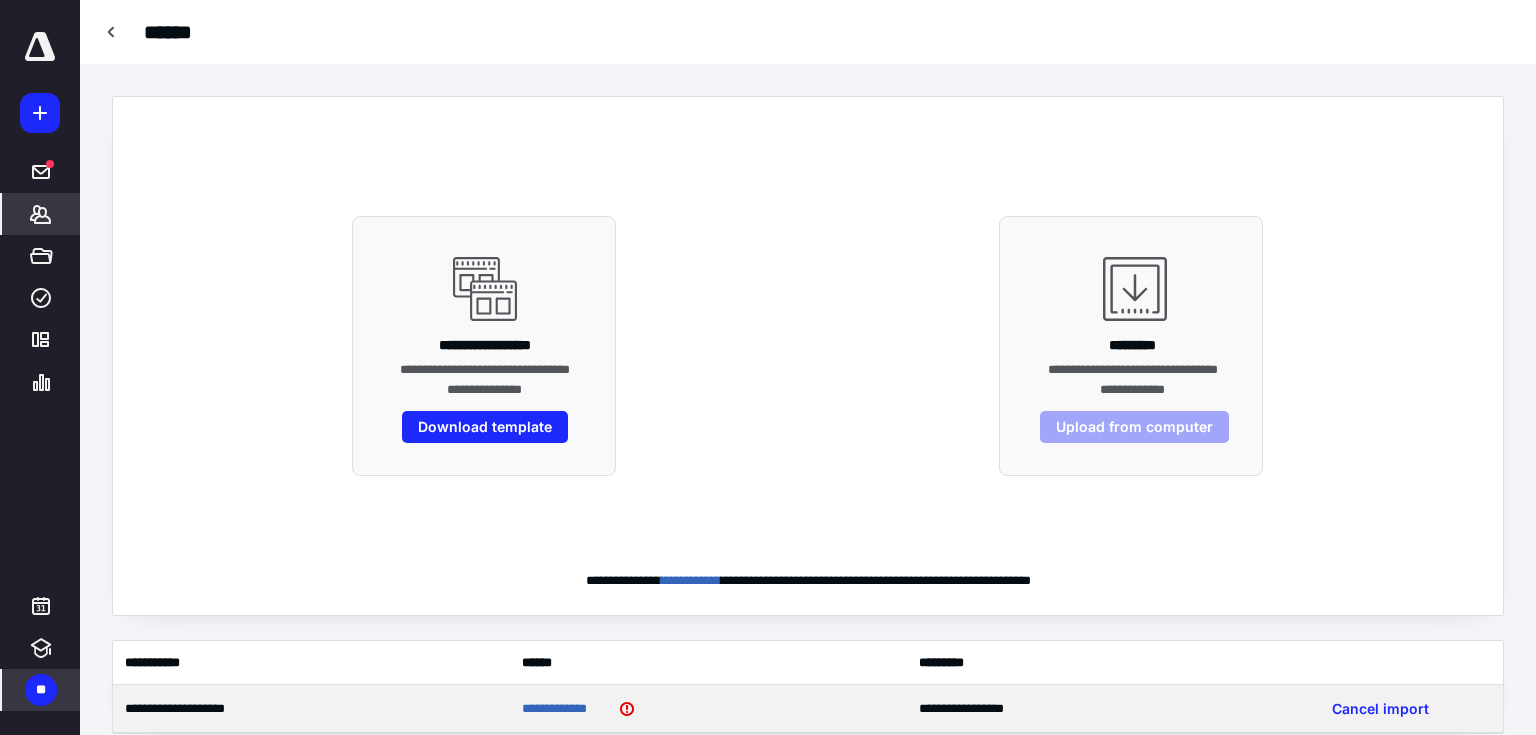 click on "**********" at bounding box center [708, 709] 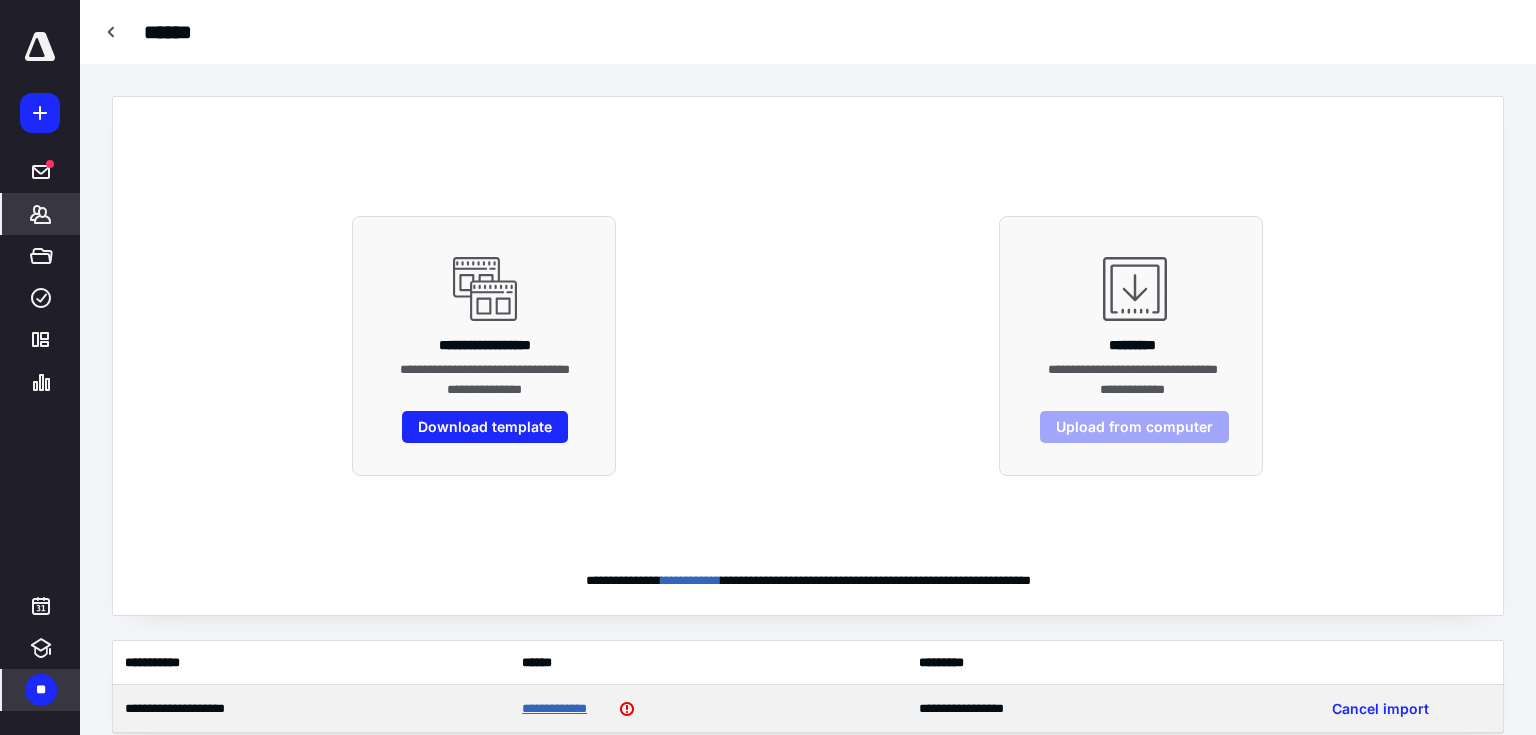 click on "**********" at bounding box center (564, 709) 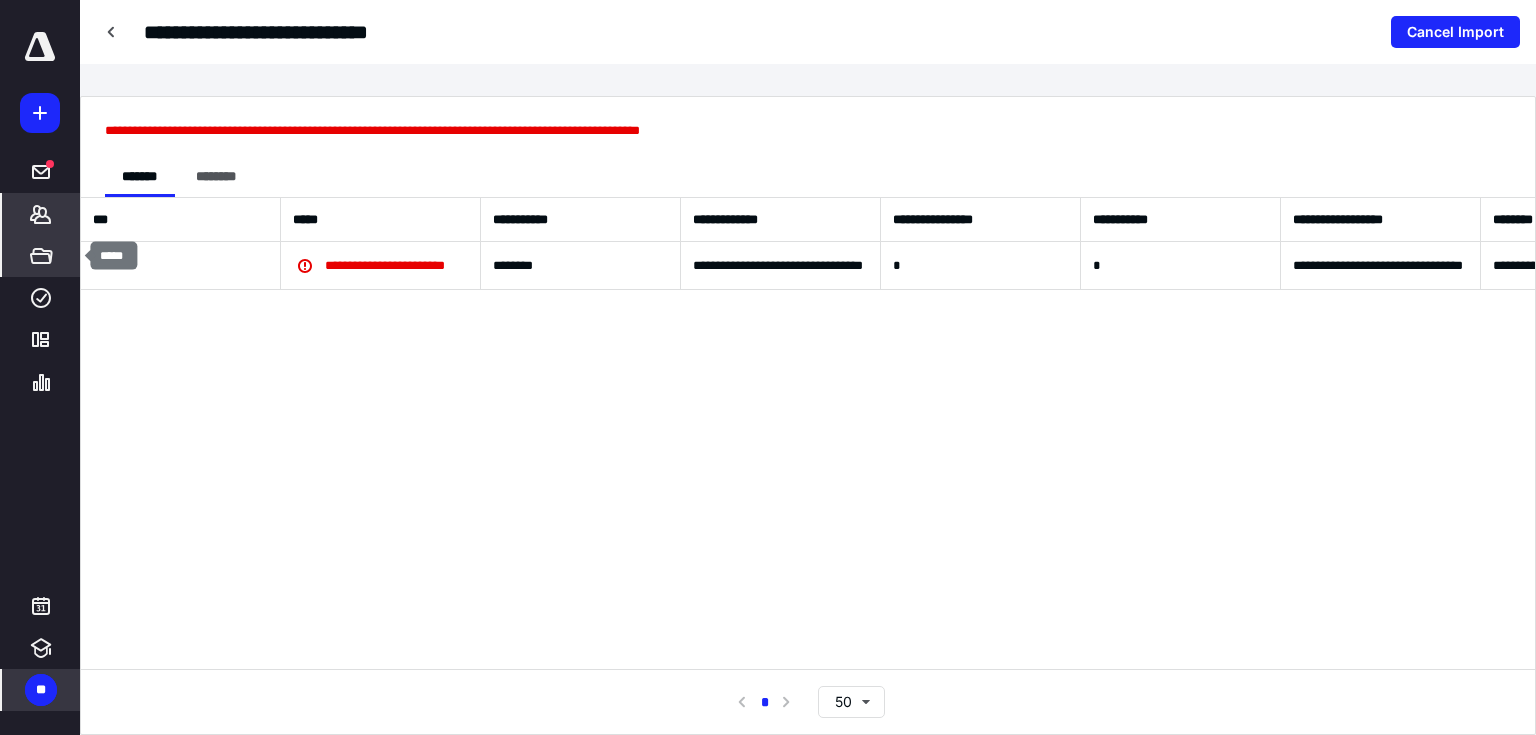 click on "*****" at bounding box center [41, 256] 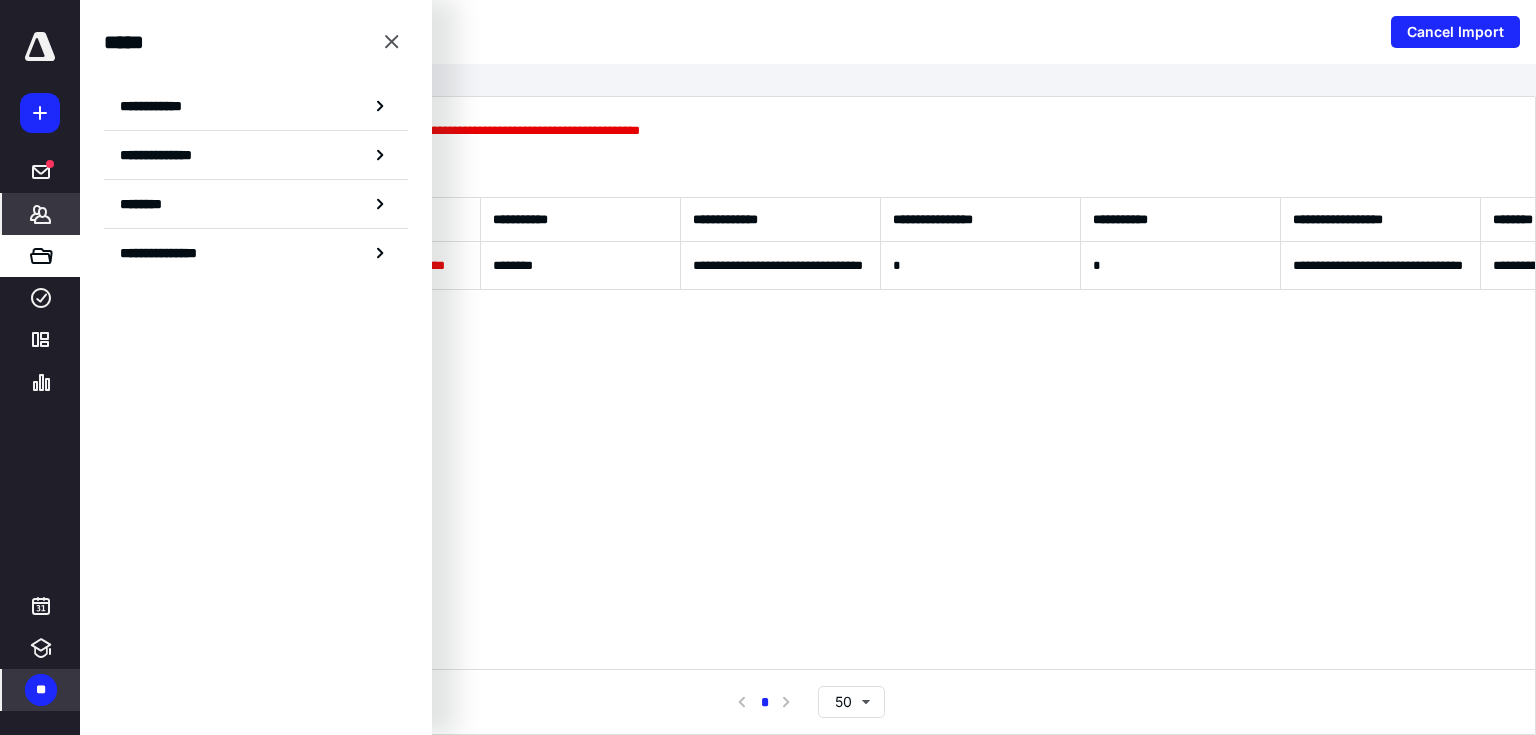click on "**" at bounding box center (41, 690) 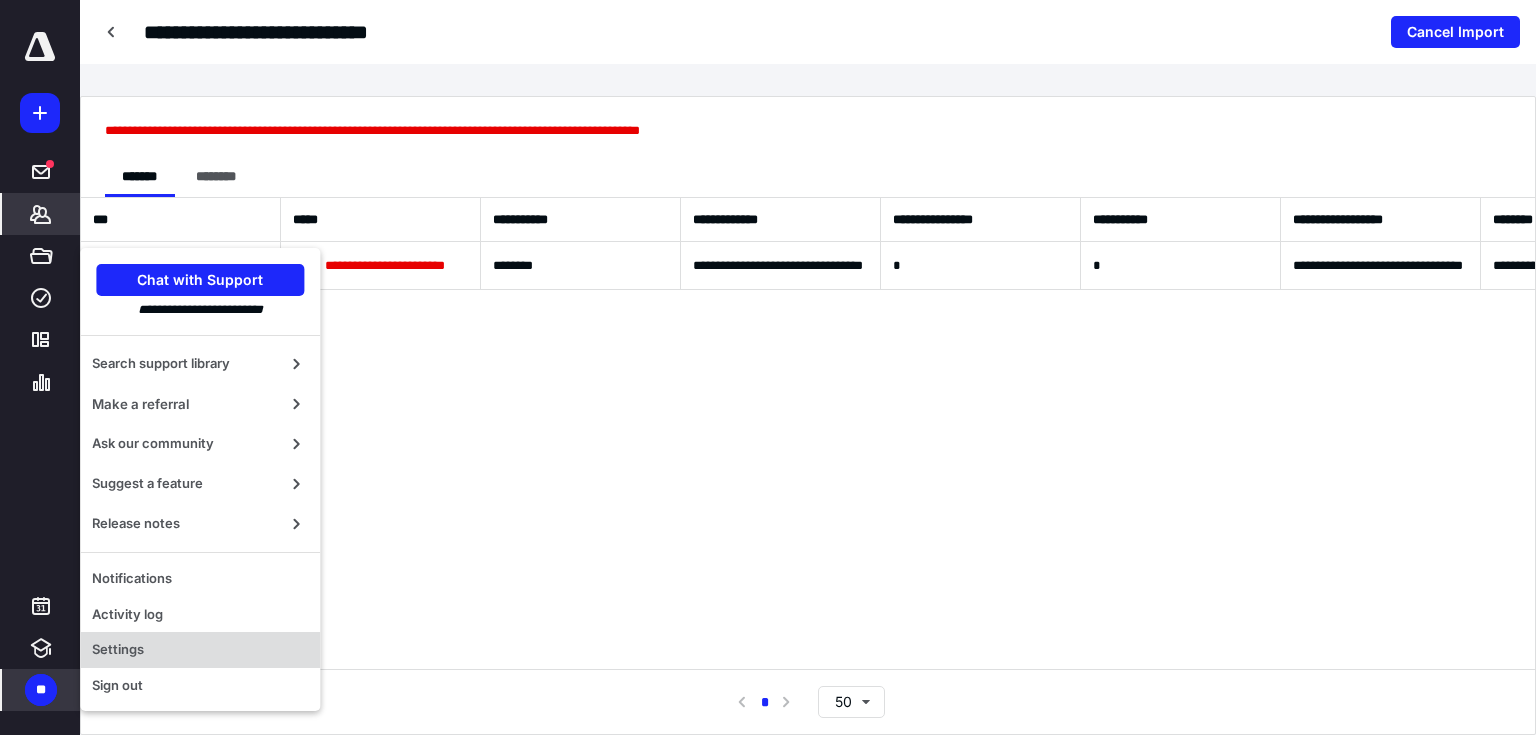 click on "Settings" at bounding box center [200, 650] 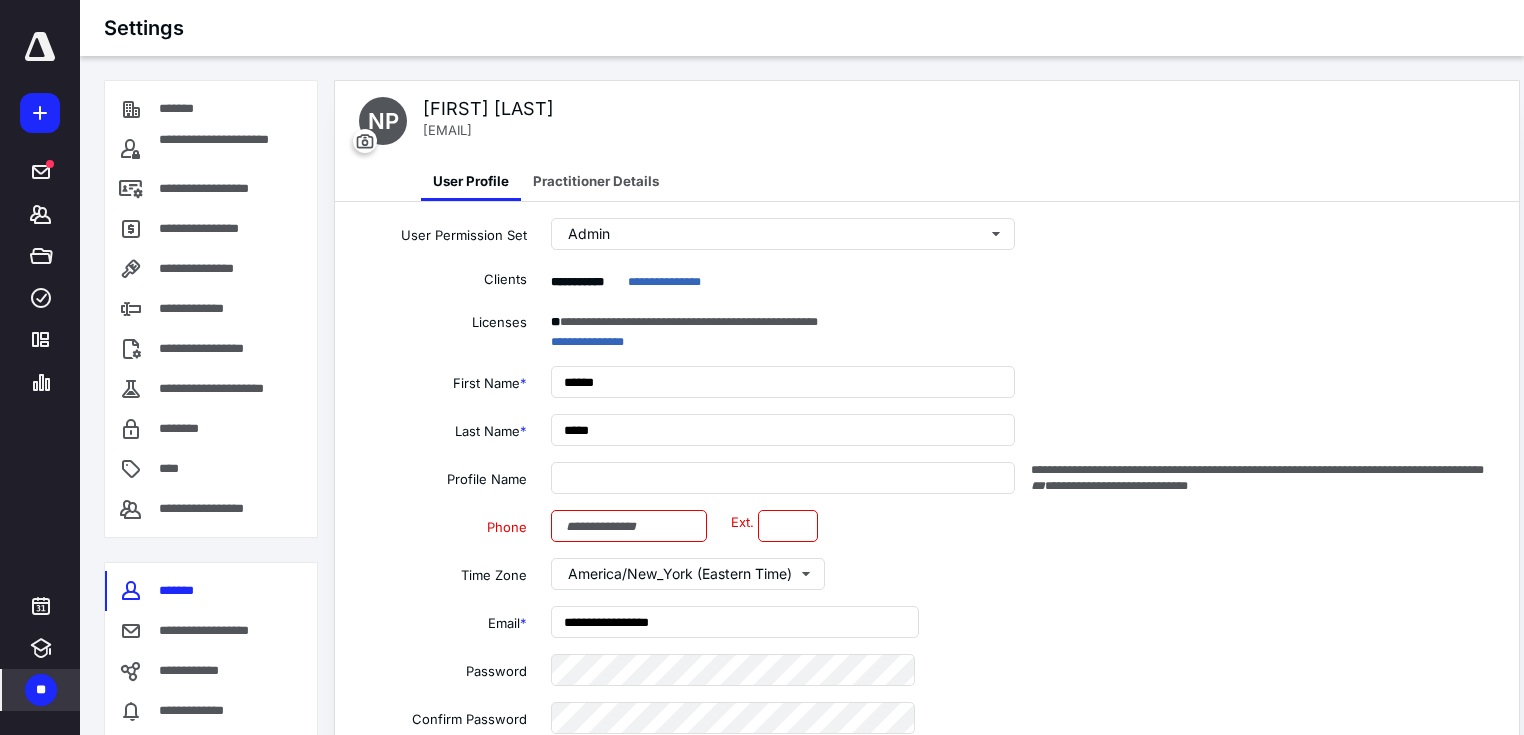 type on "**********" 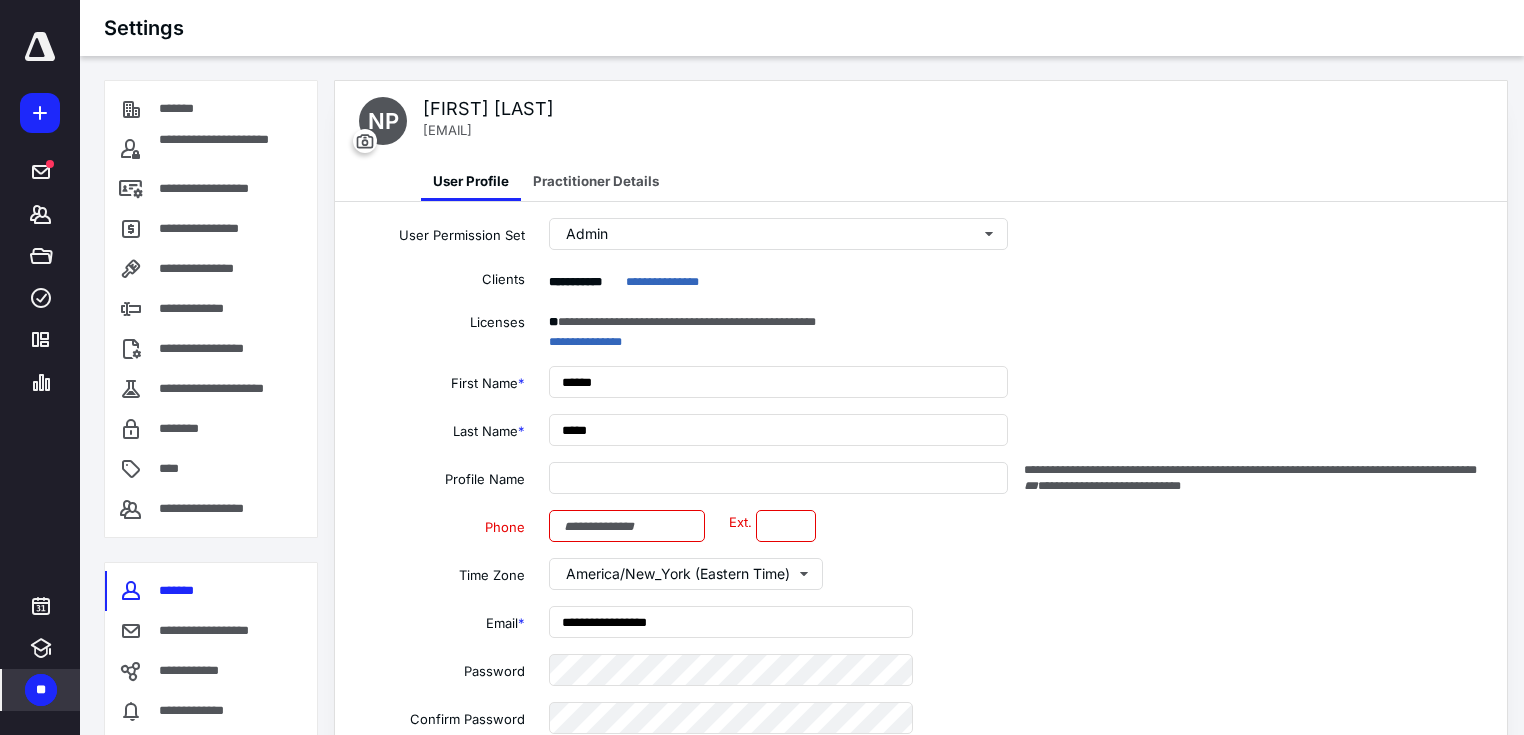click at bounding box center [627, 526] 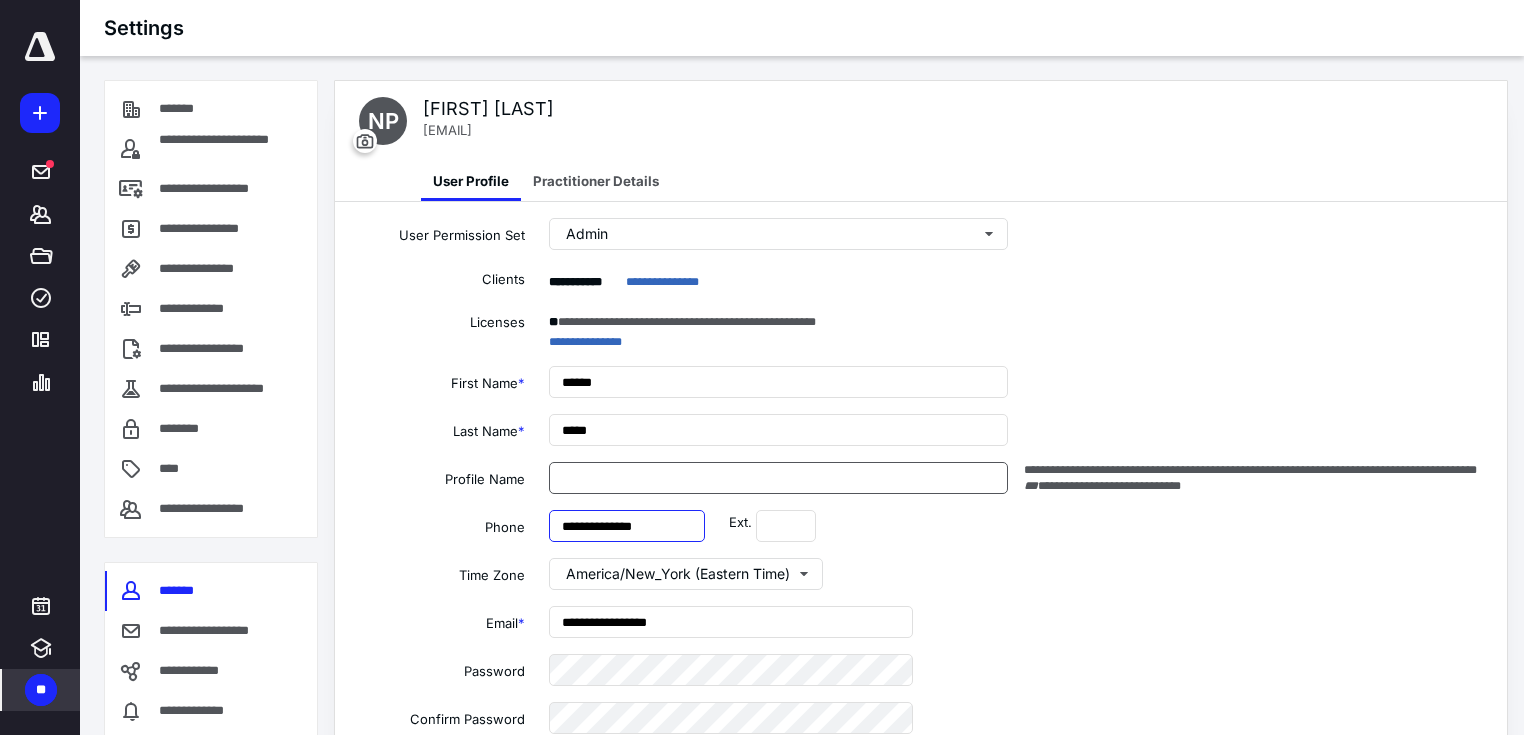 type on "**********" 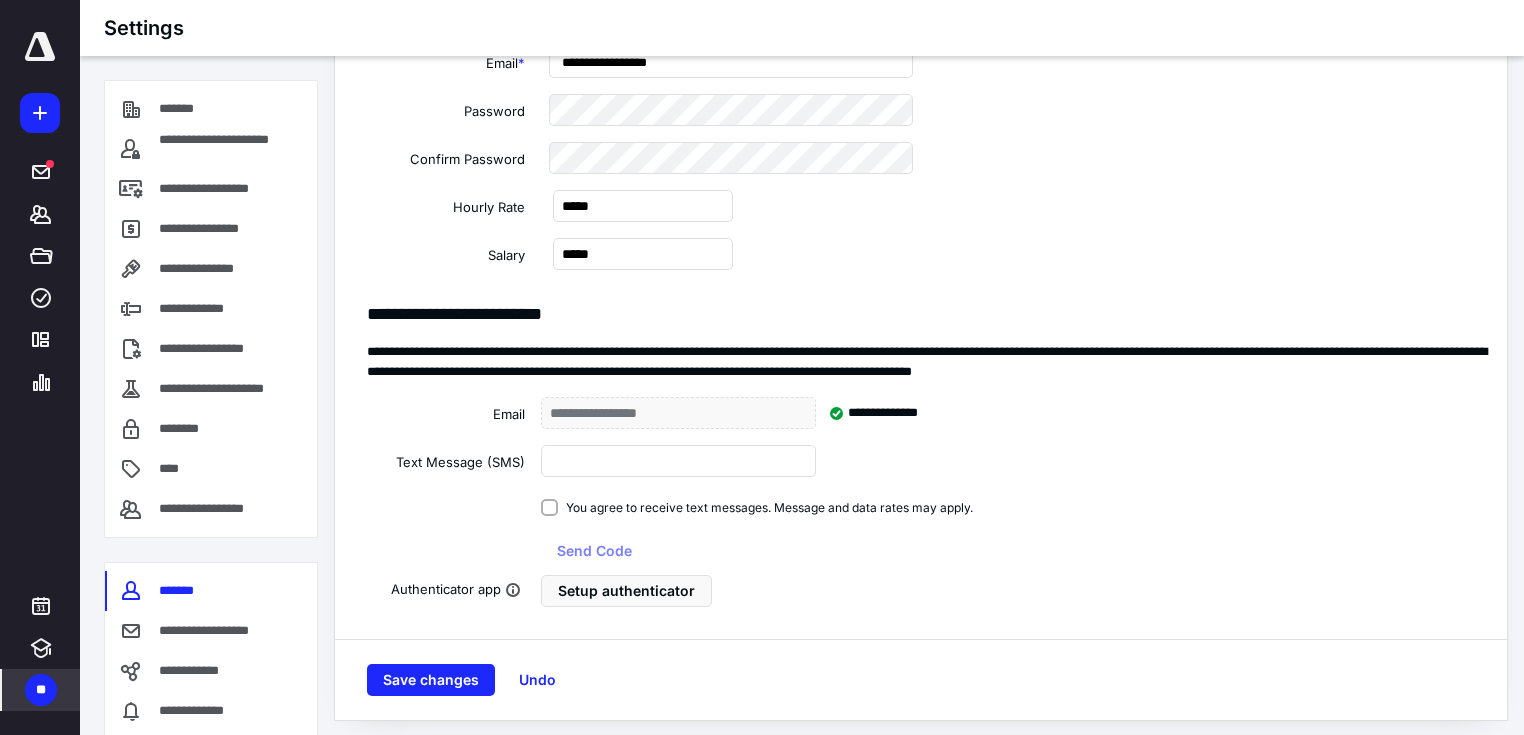 scroll, scrollTop: 720, scrollLeft: 0, axis: vertical 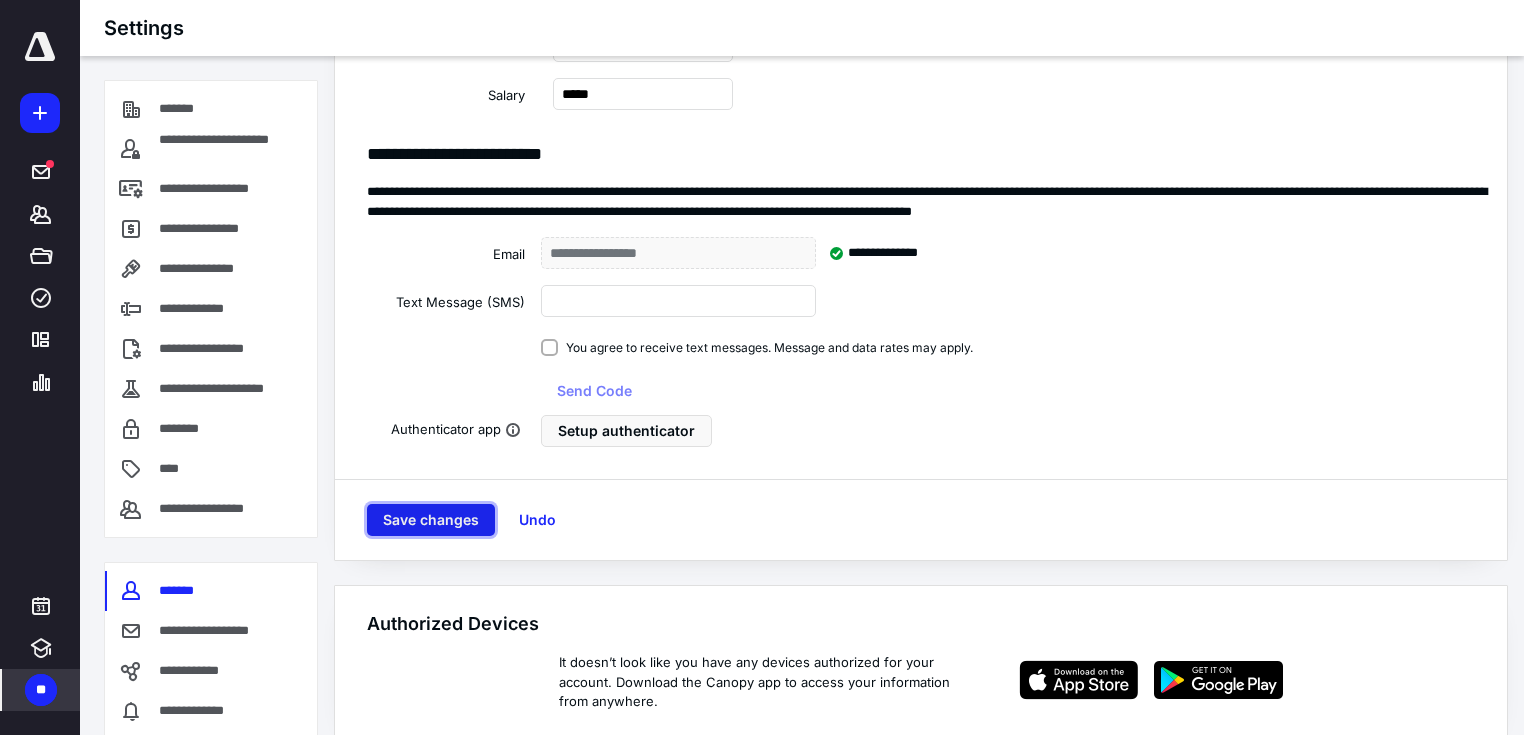 click on "Save changes" at bounding box center [431, 520] 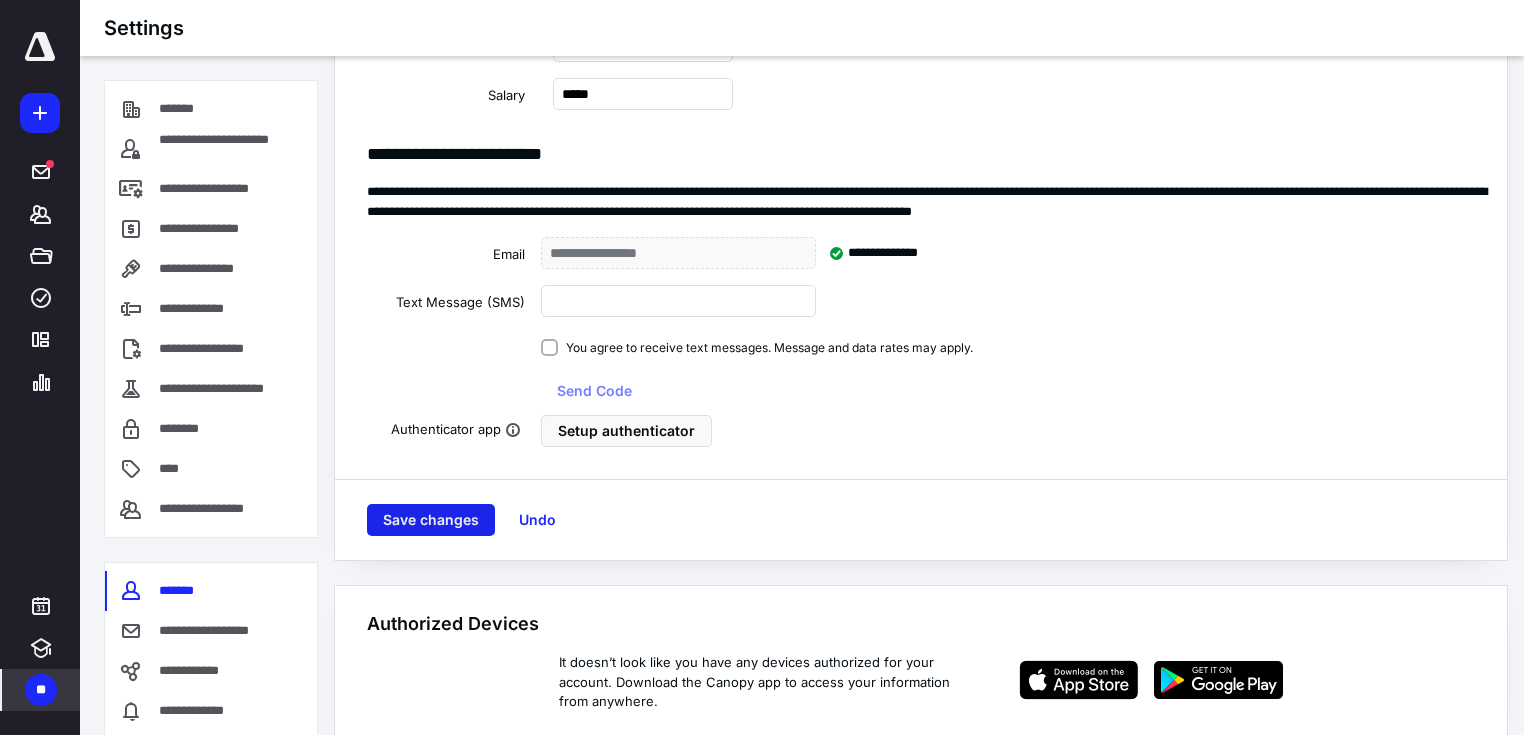 scroll, scrollTop: 0, scrollLeft: 0, axis: both 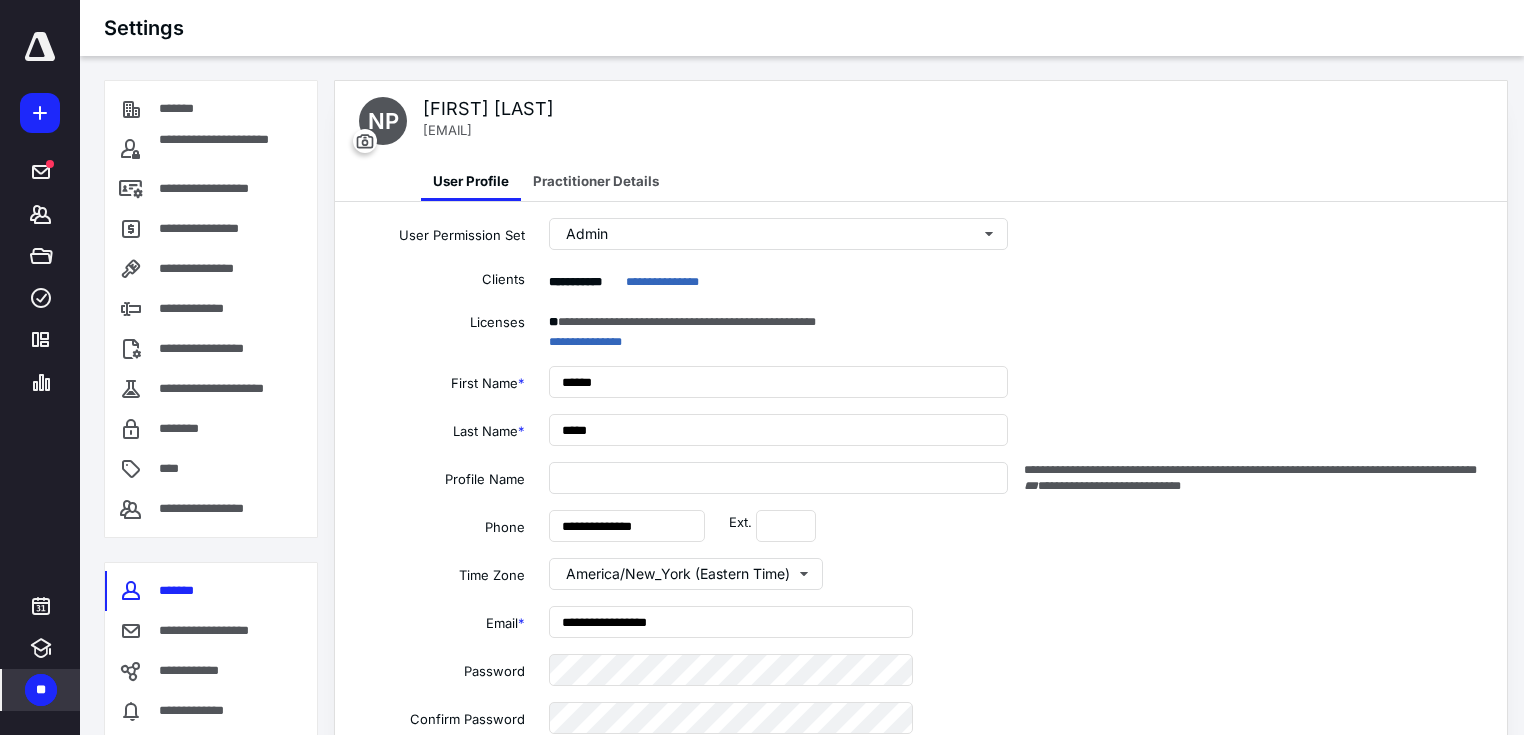 click on "**********" at bounding box center (873, 278) 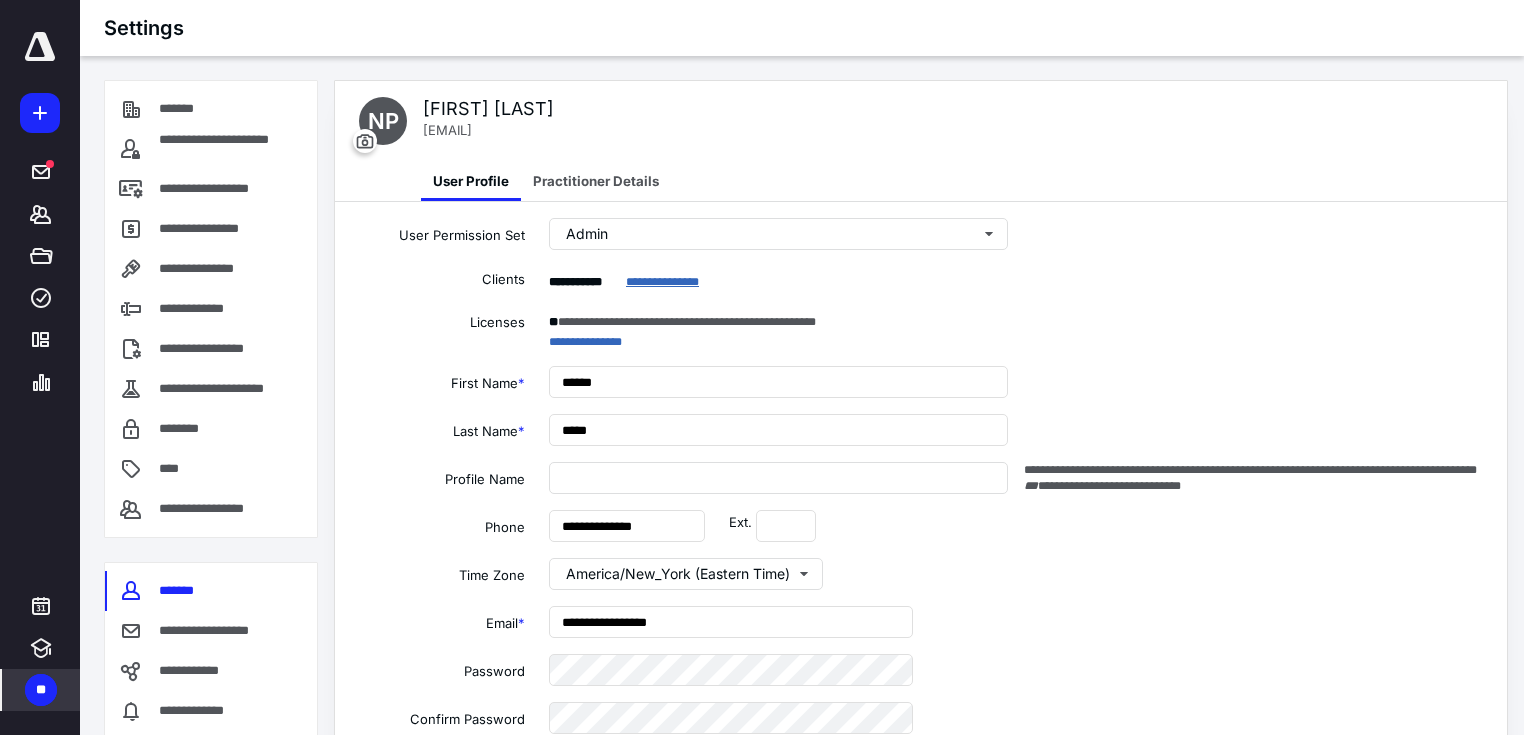 click on "**********" at bounding box center (662, 282) 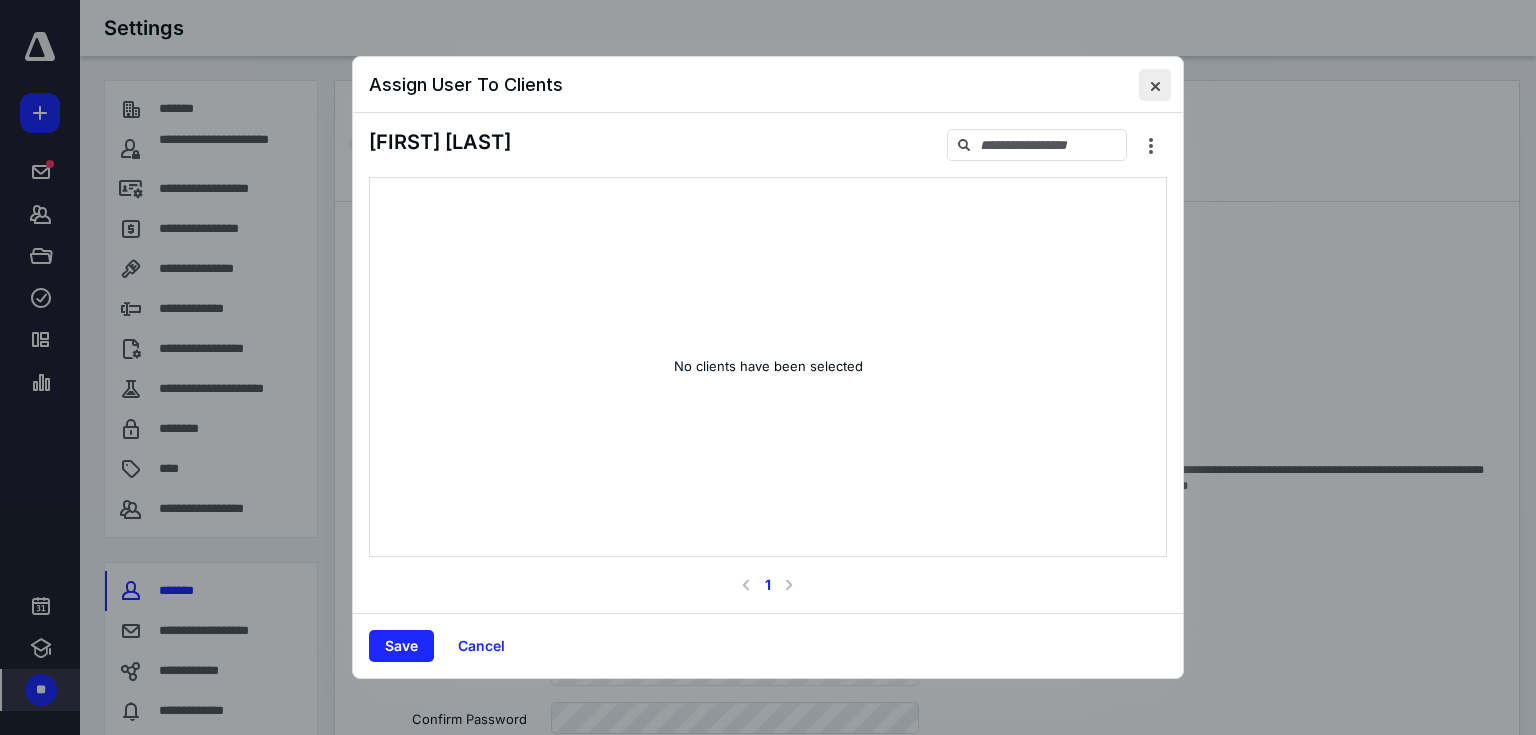 click at bounding box center [1155, 85] 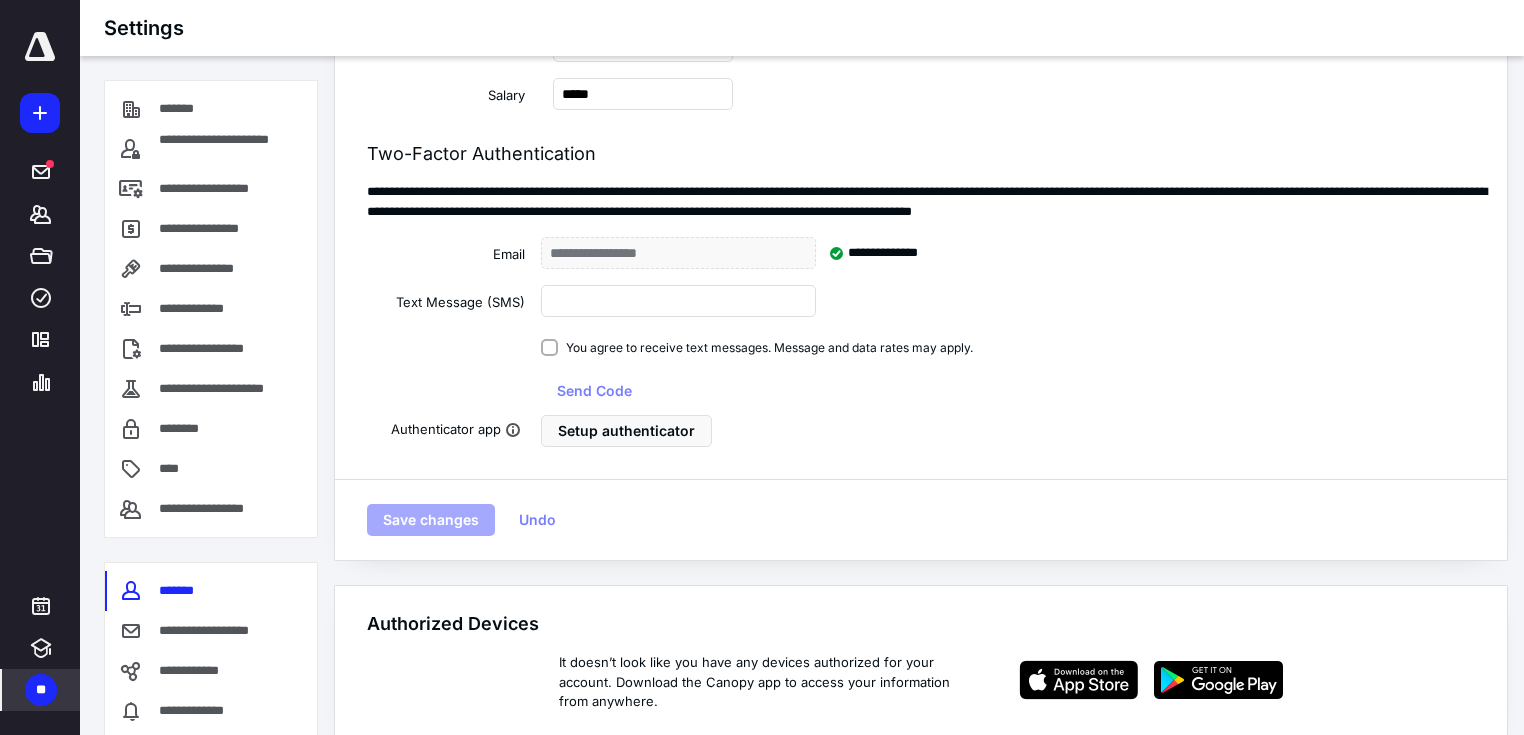 scroll, scrollTop: 80, scrollLeft: 0, axis: vertical 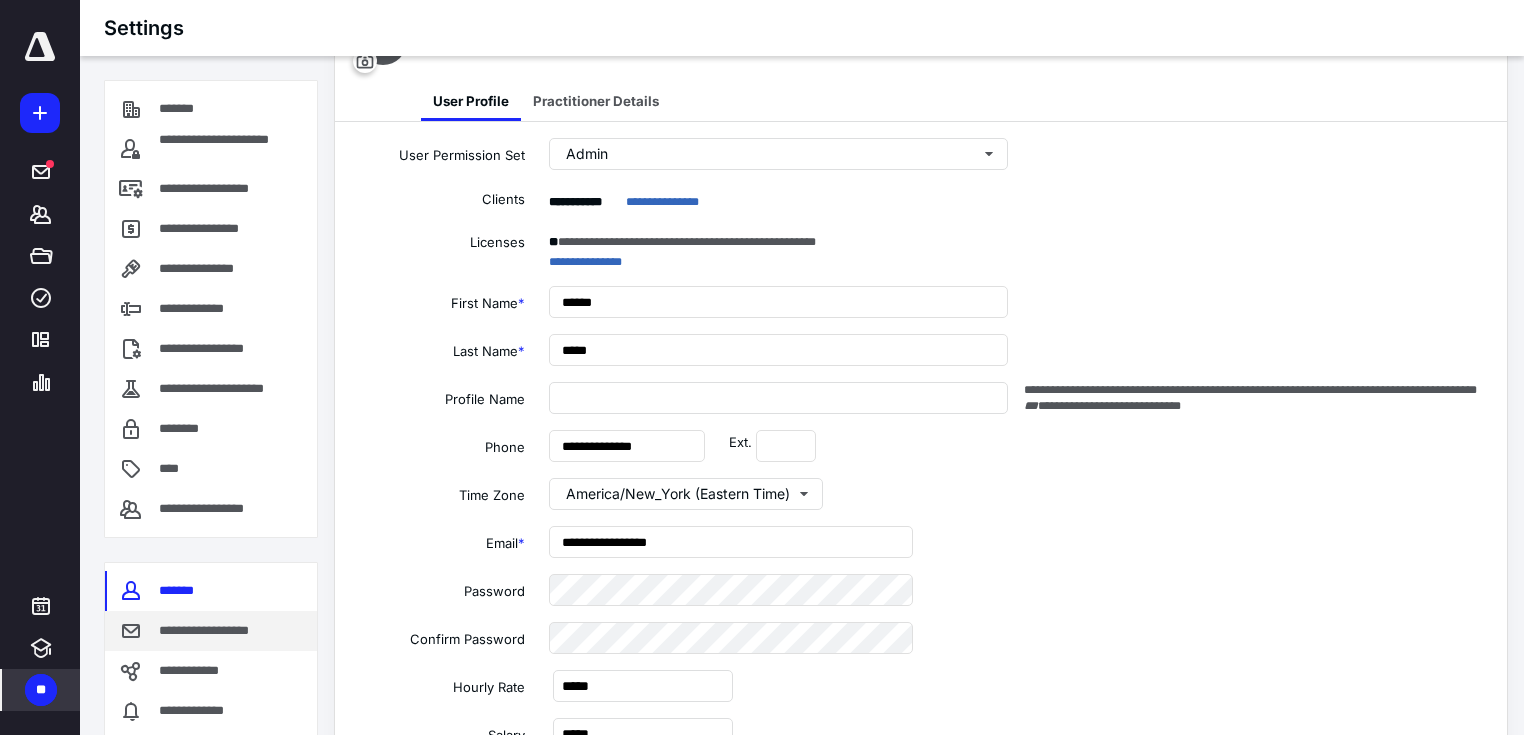click on "**********" at bounding box center (218, 631) 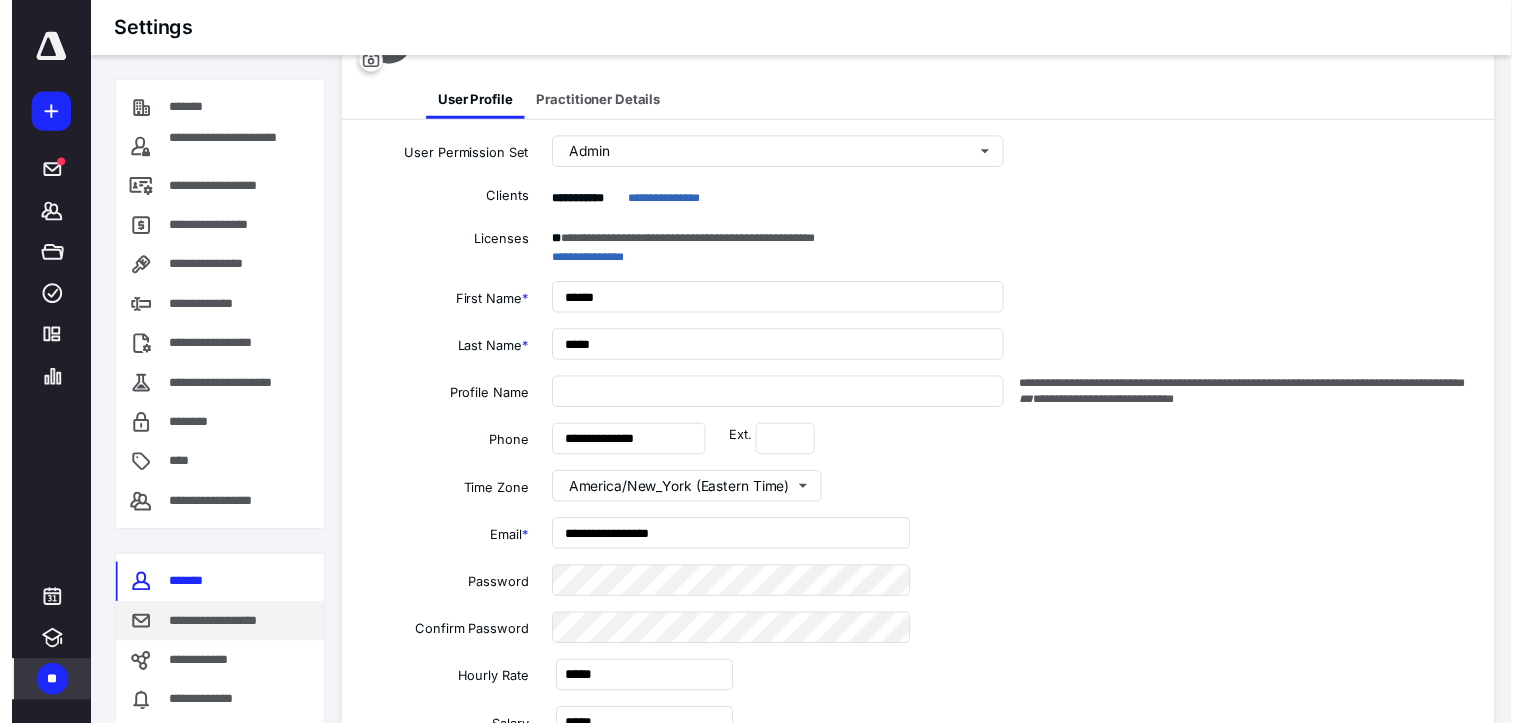 scroll, scrollTop: 815, scrollLeft: 0, axis: vertical 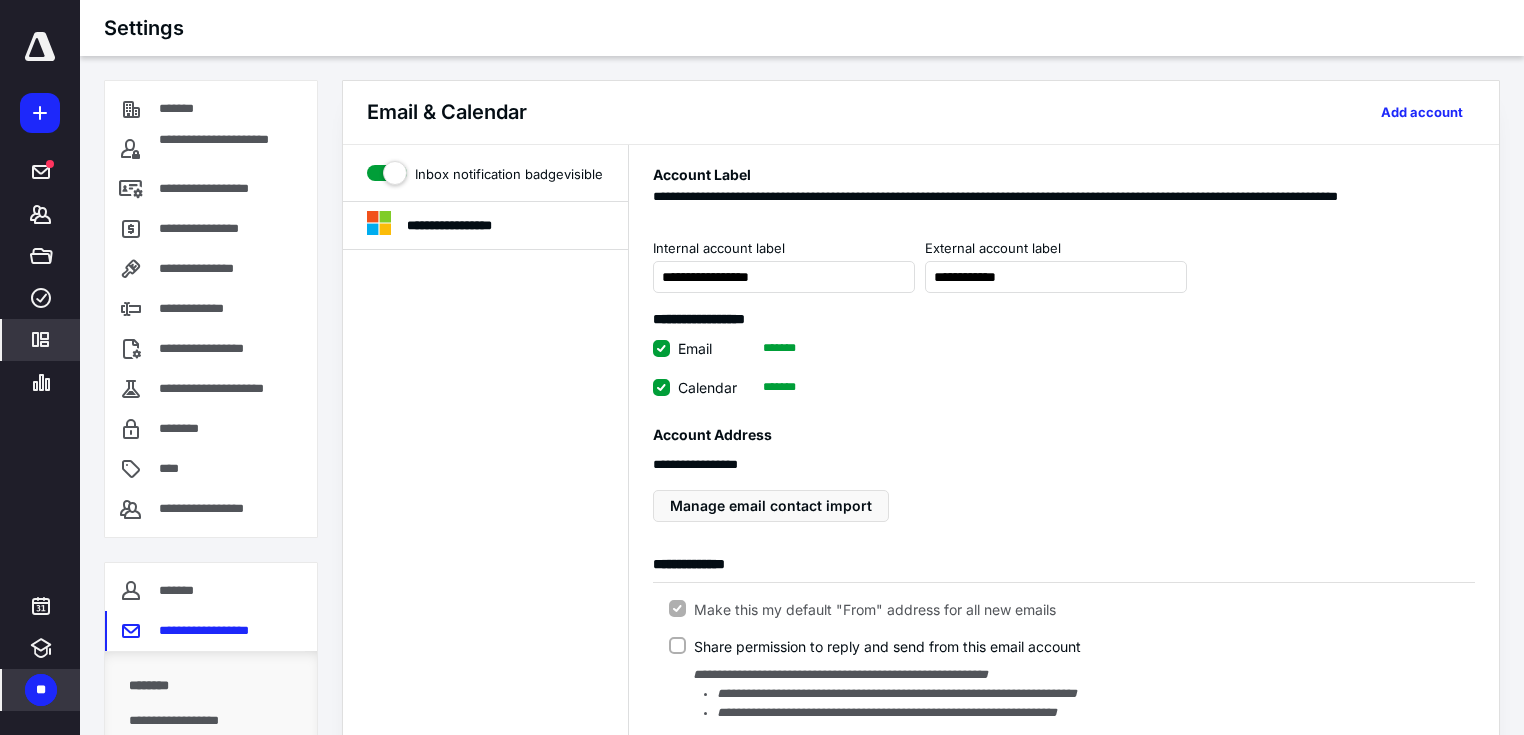 click on "**********" at bounding box center [486, 730] 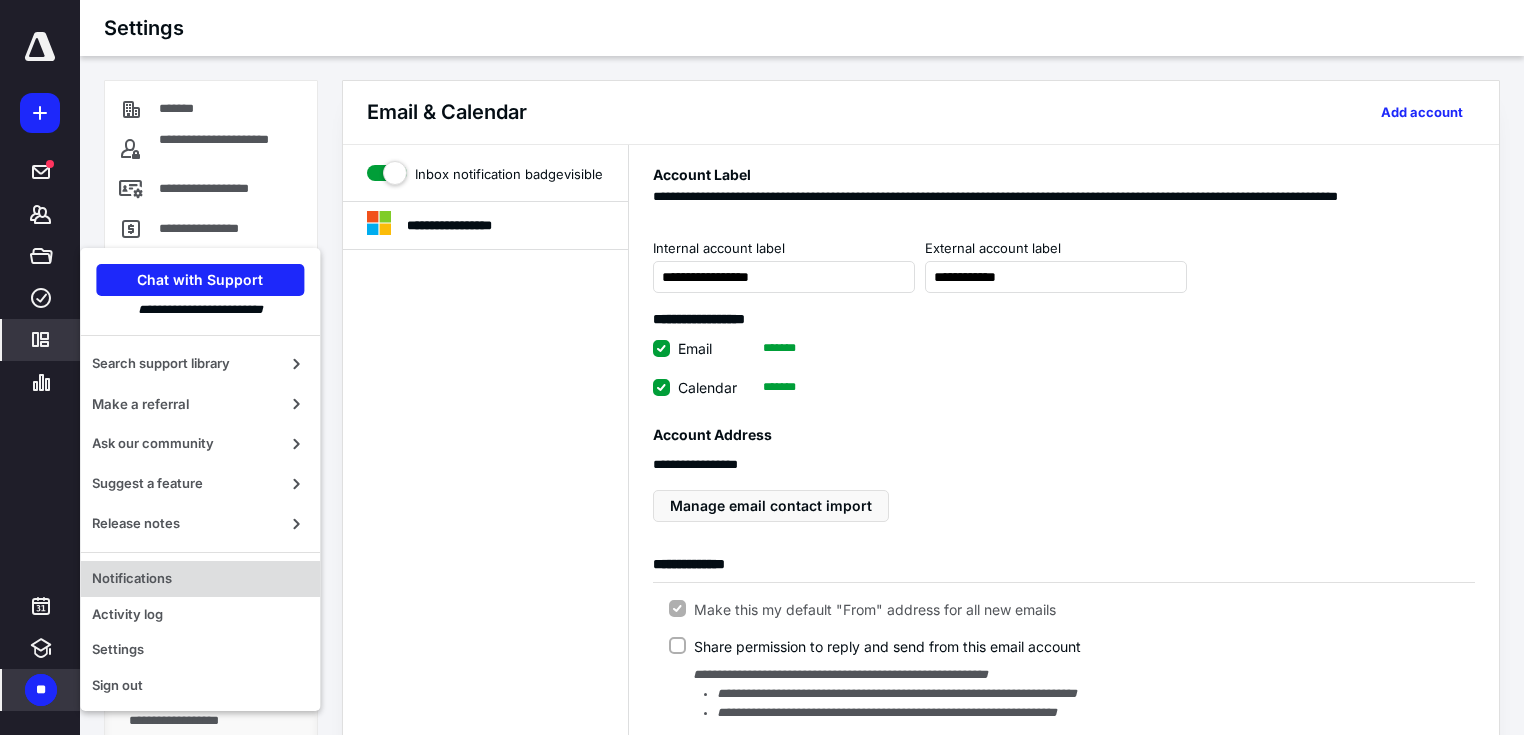 click on "Notifications" at bounding box center [200, 579] 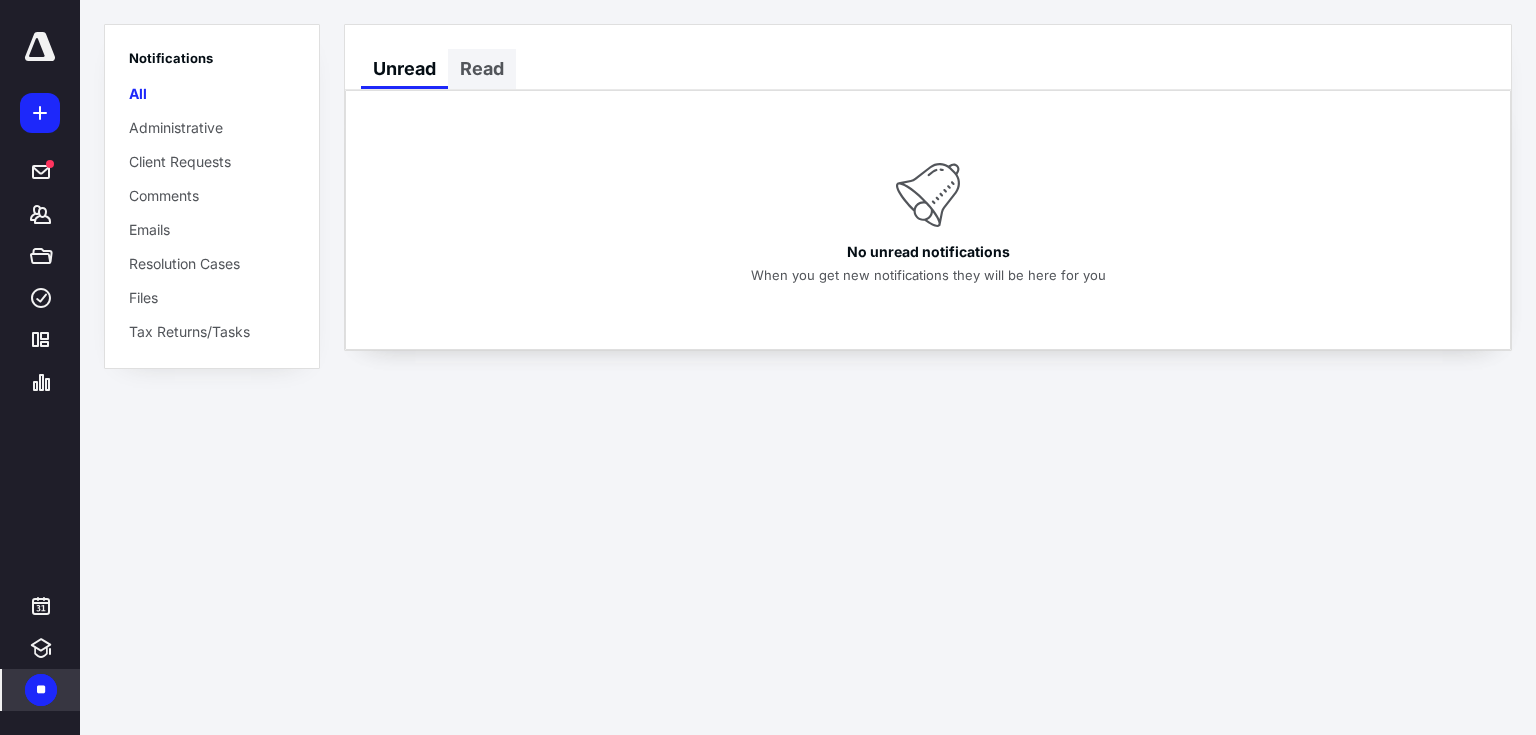 click on "Read" at bounding box center (482, 69) 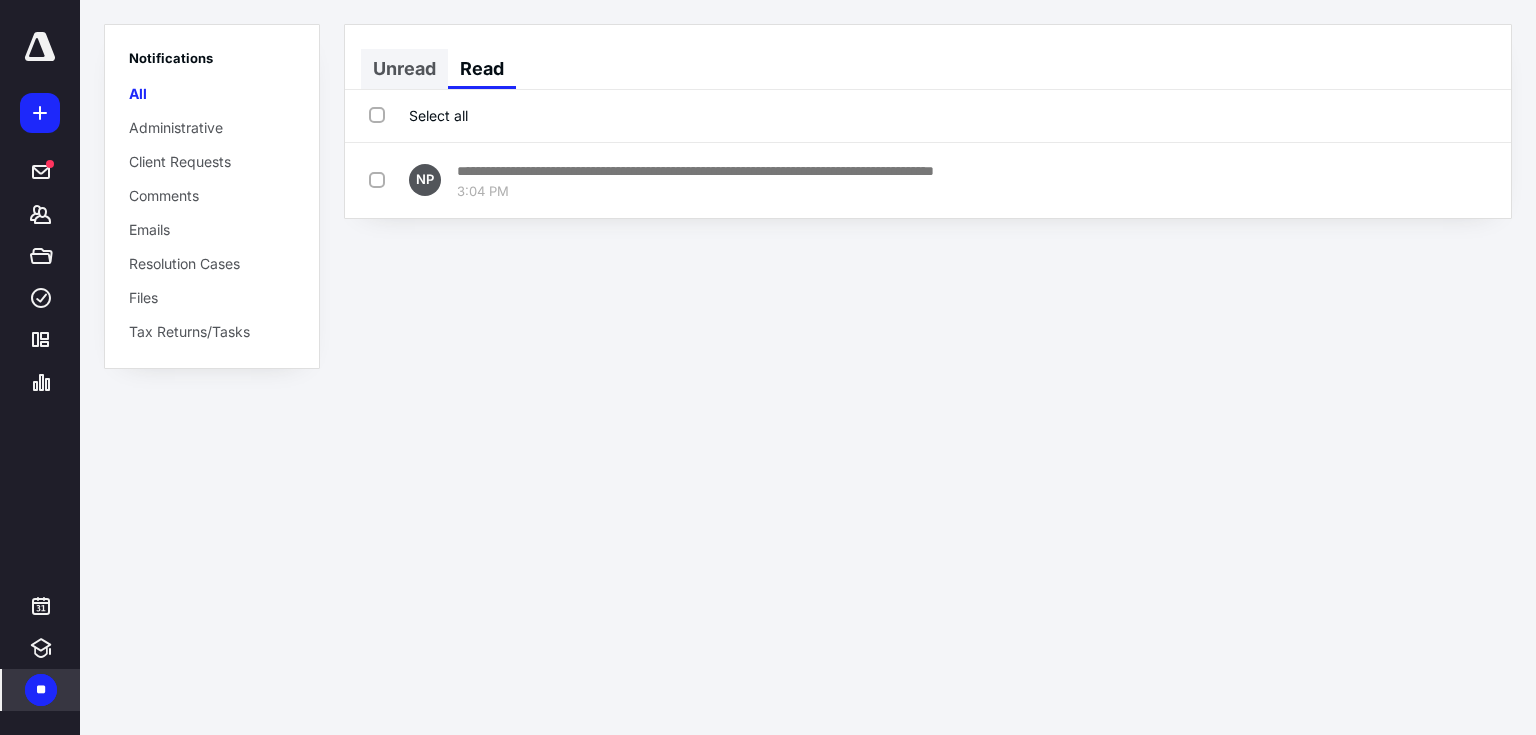 click on "Unread" at bounding box center [404, 69] 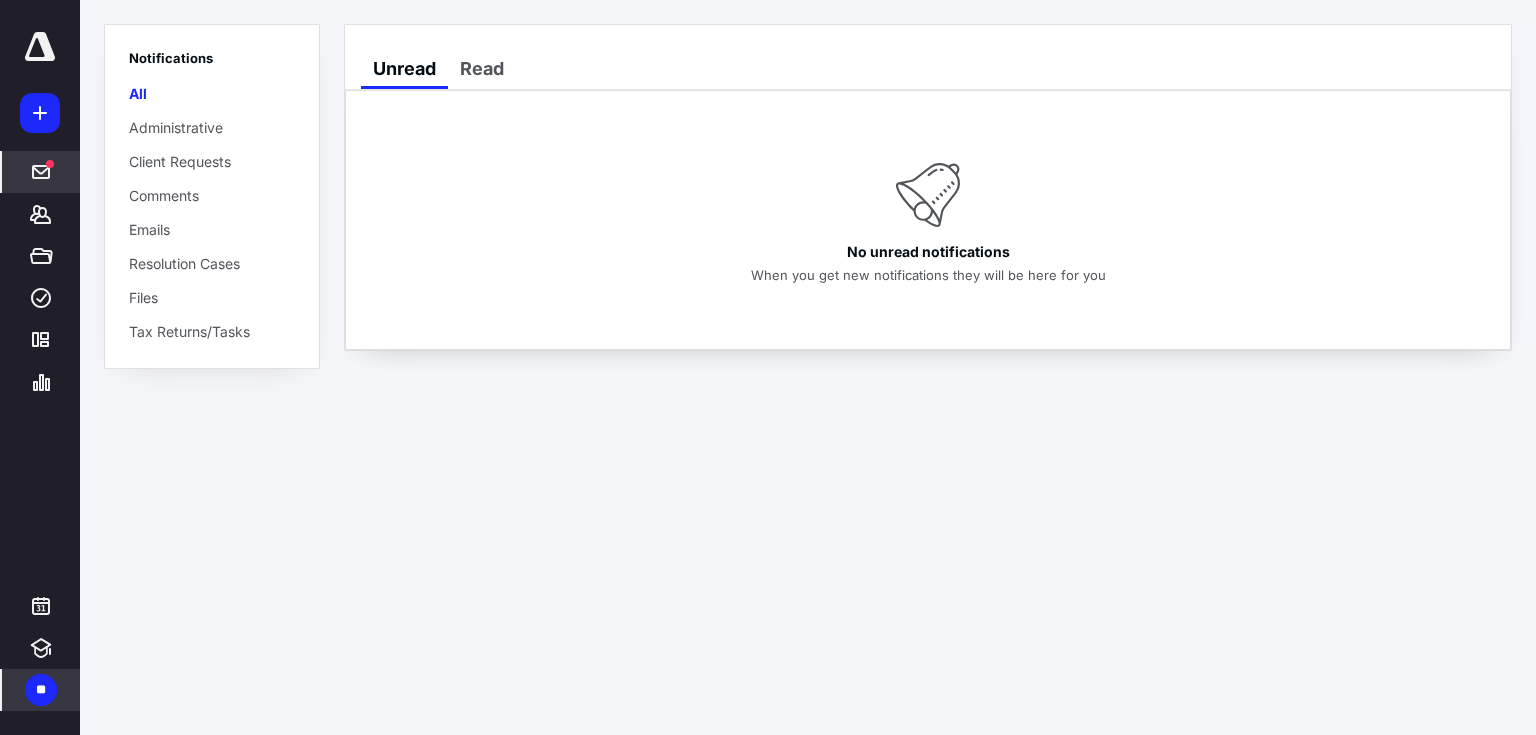 click on "*****" at bounding box center (41, 172) 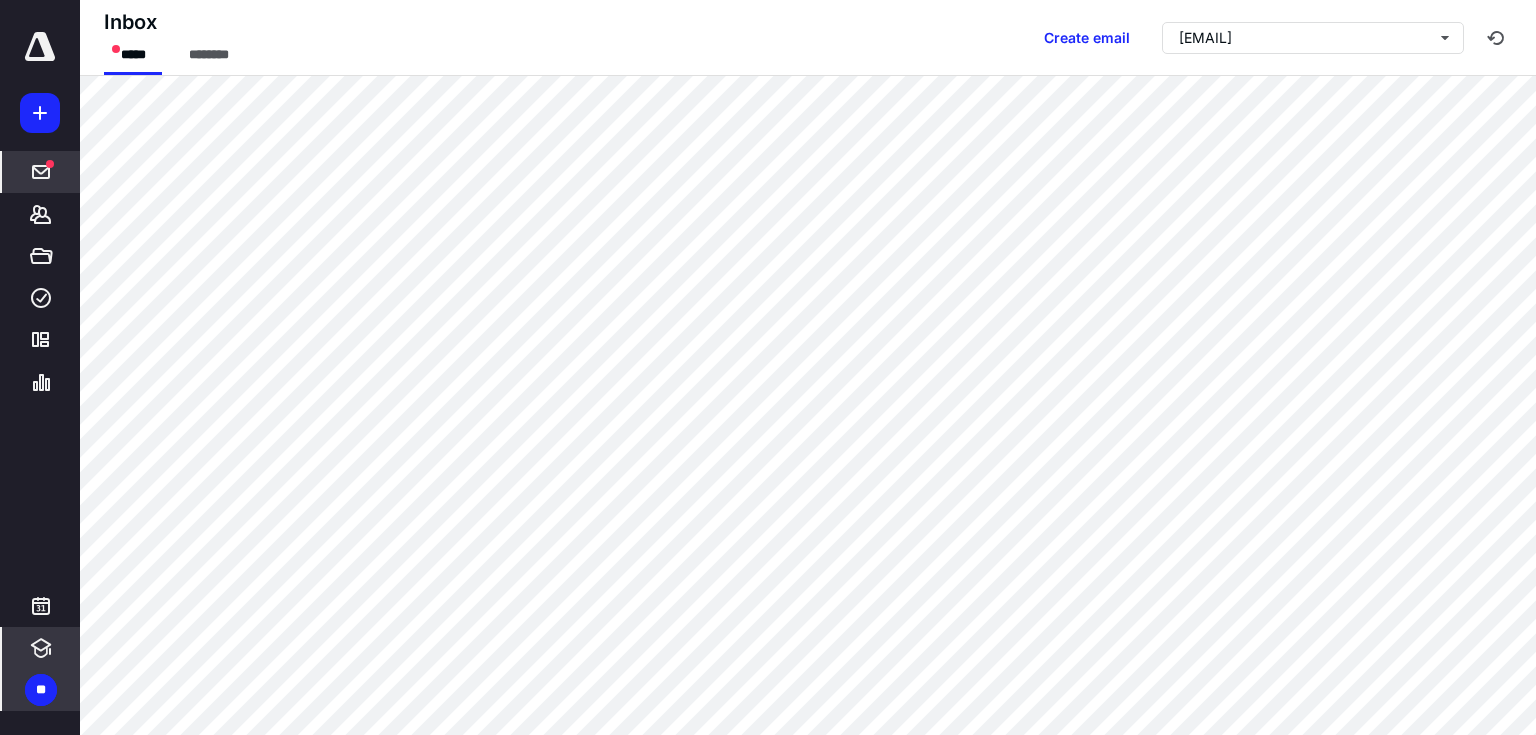 click 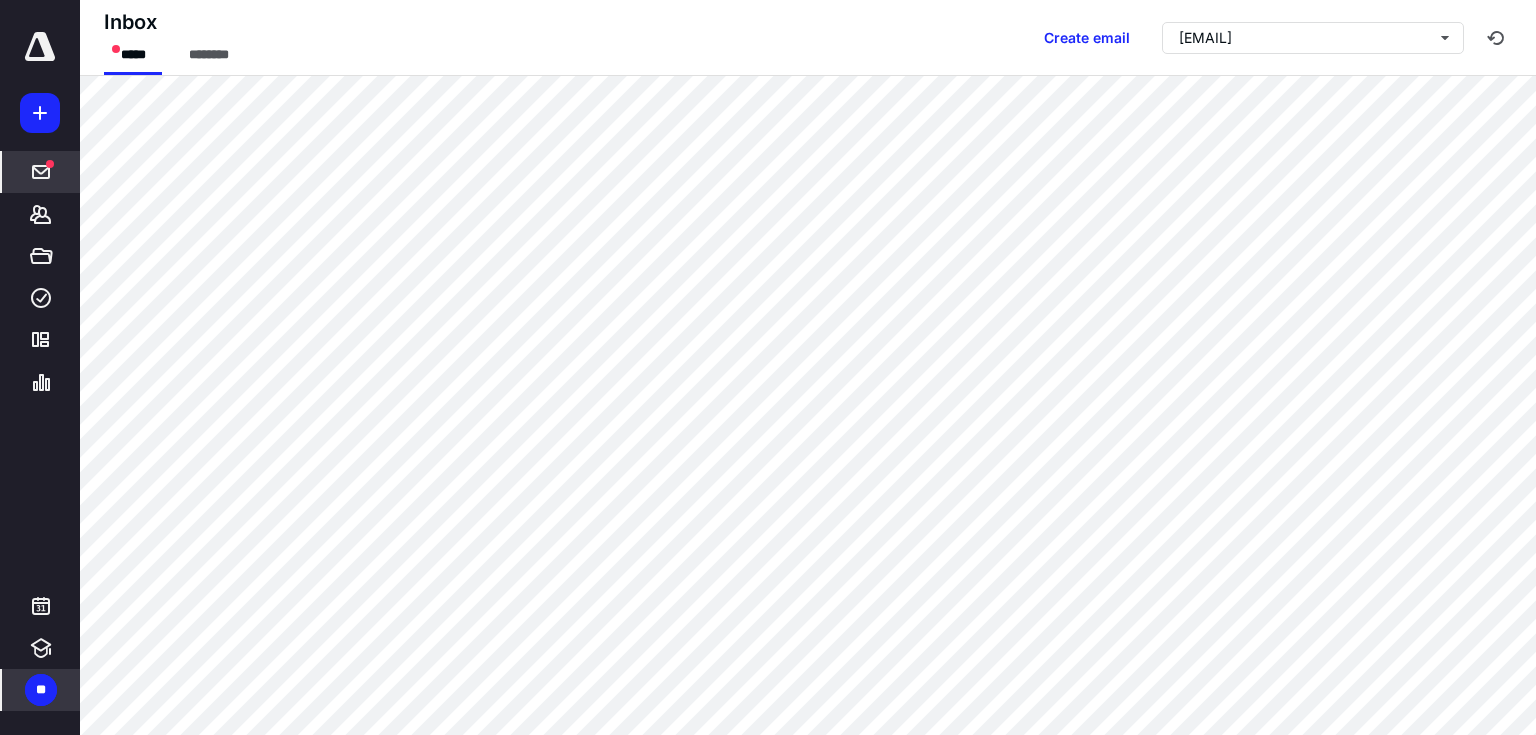 click on "**" at bounding box center [41, 690] 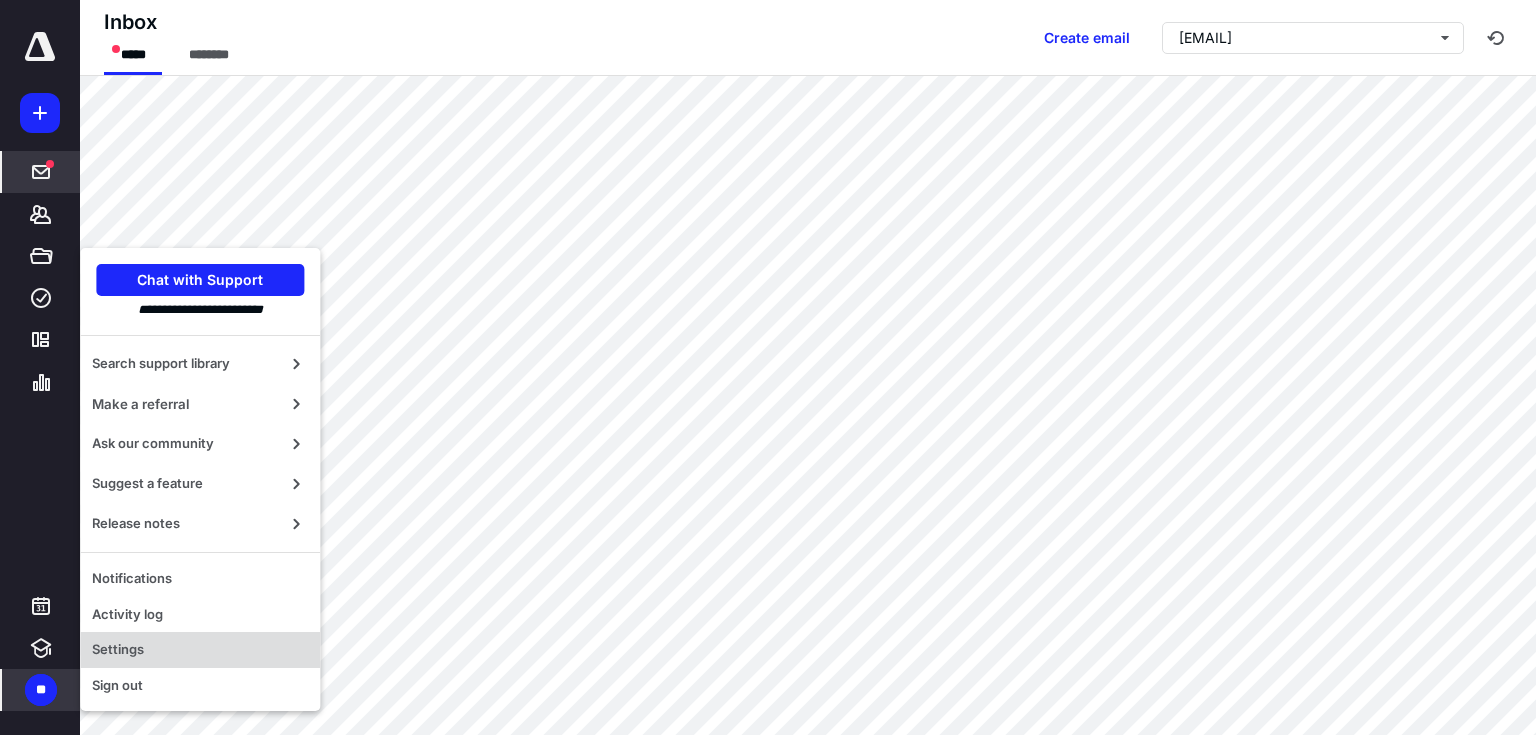 click on "Settings" at bounding box center [200, 650] 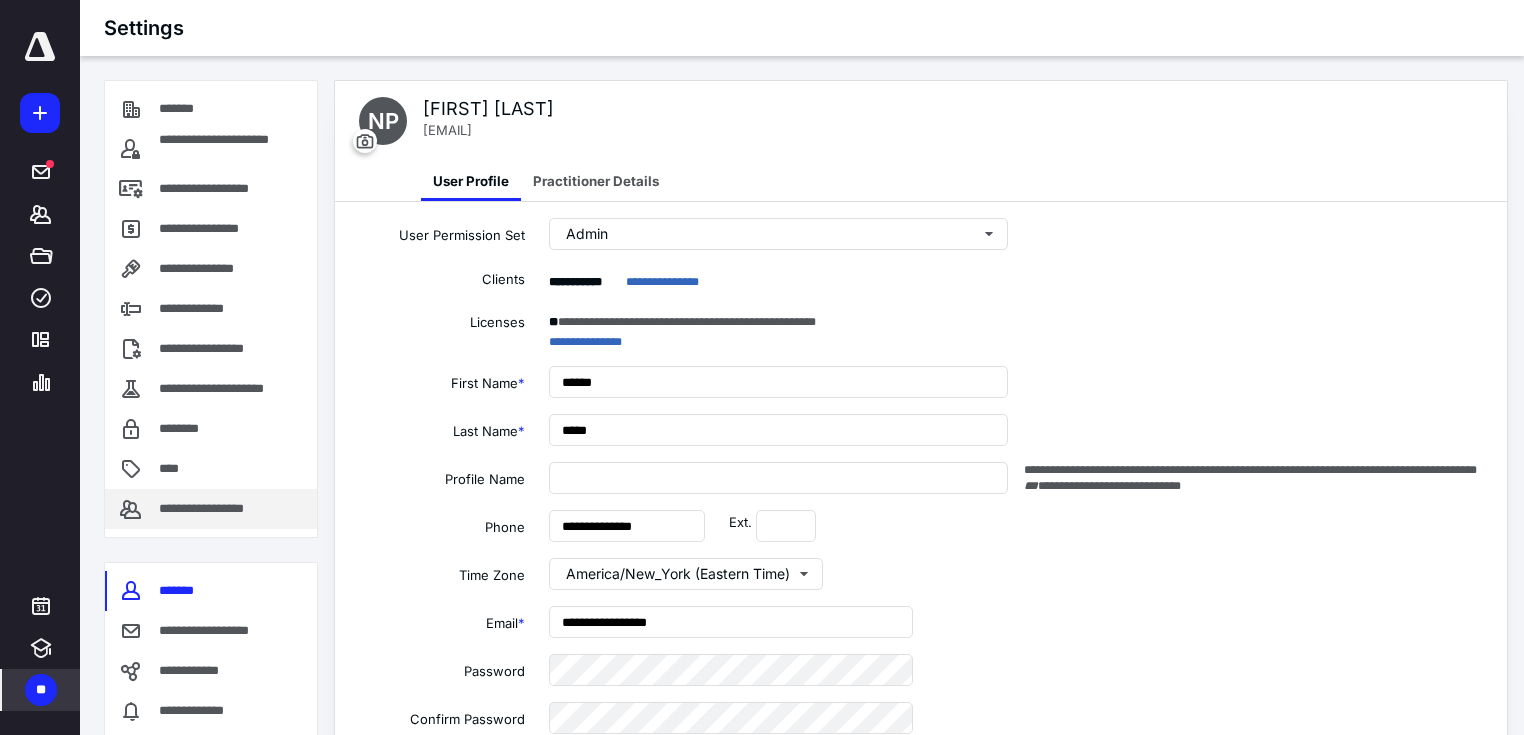 click on "**********" at bounding box center [217, 509] 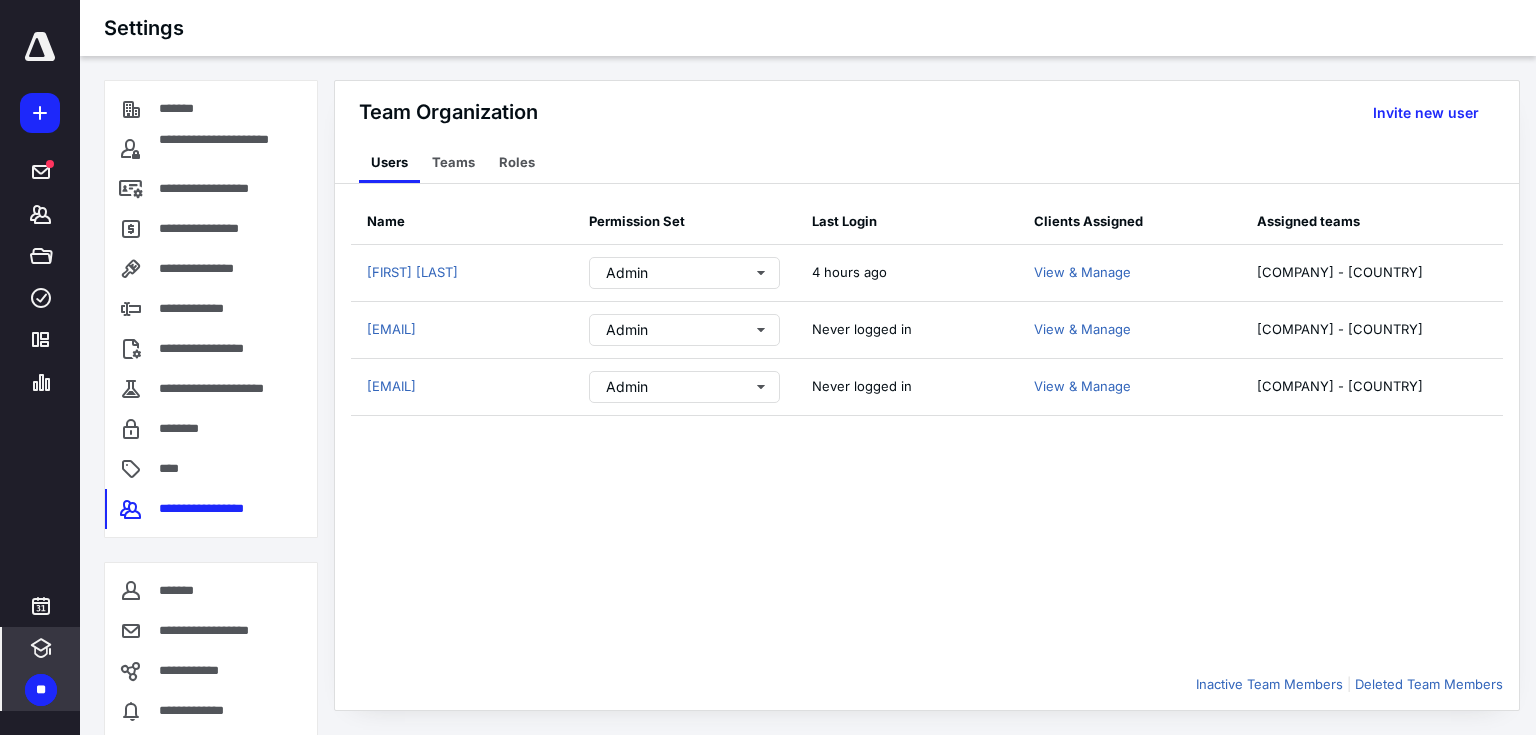 click at bounding box center [41, 648] 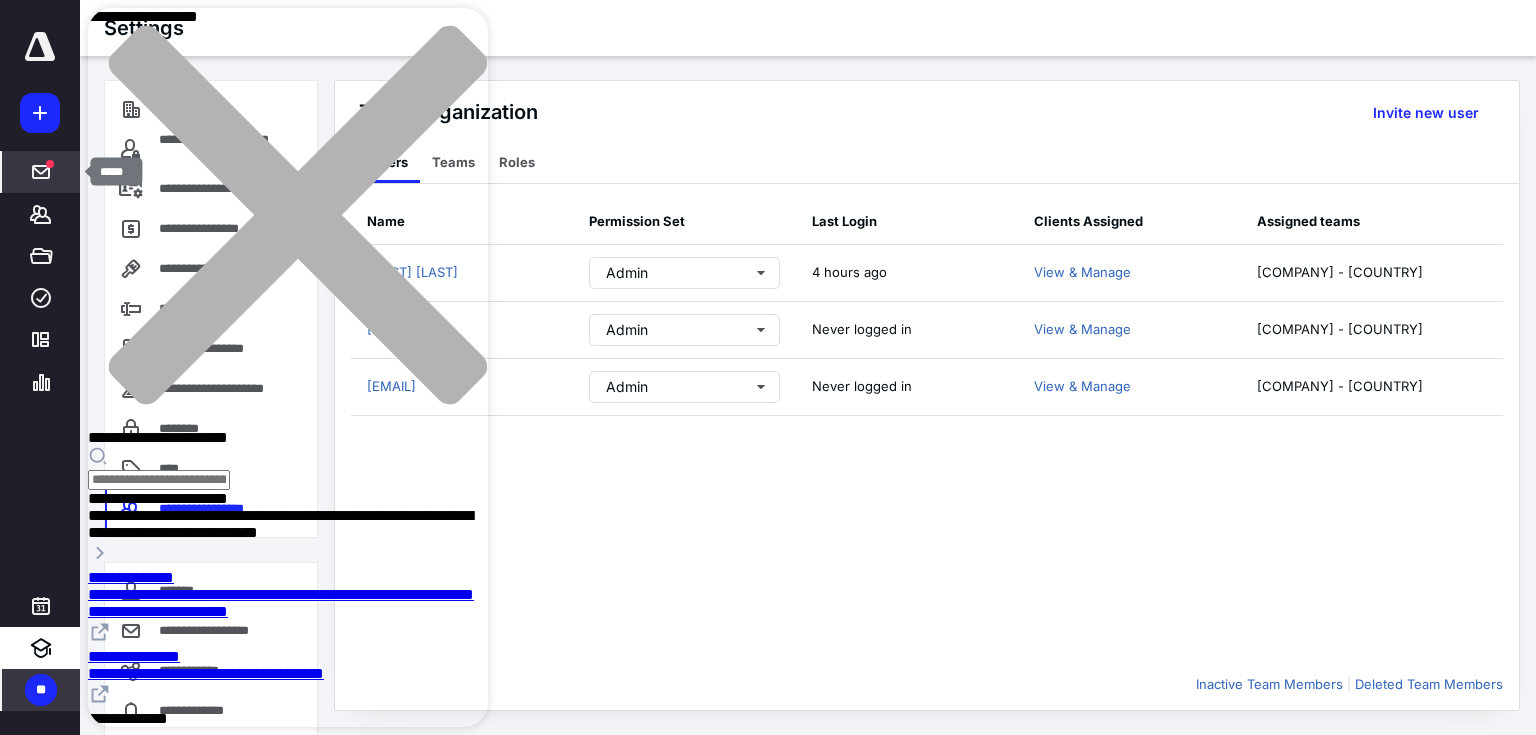 click at bounding box center [41, 172] 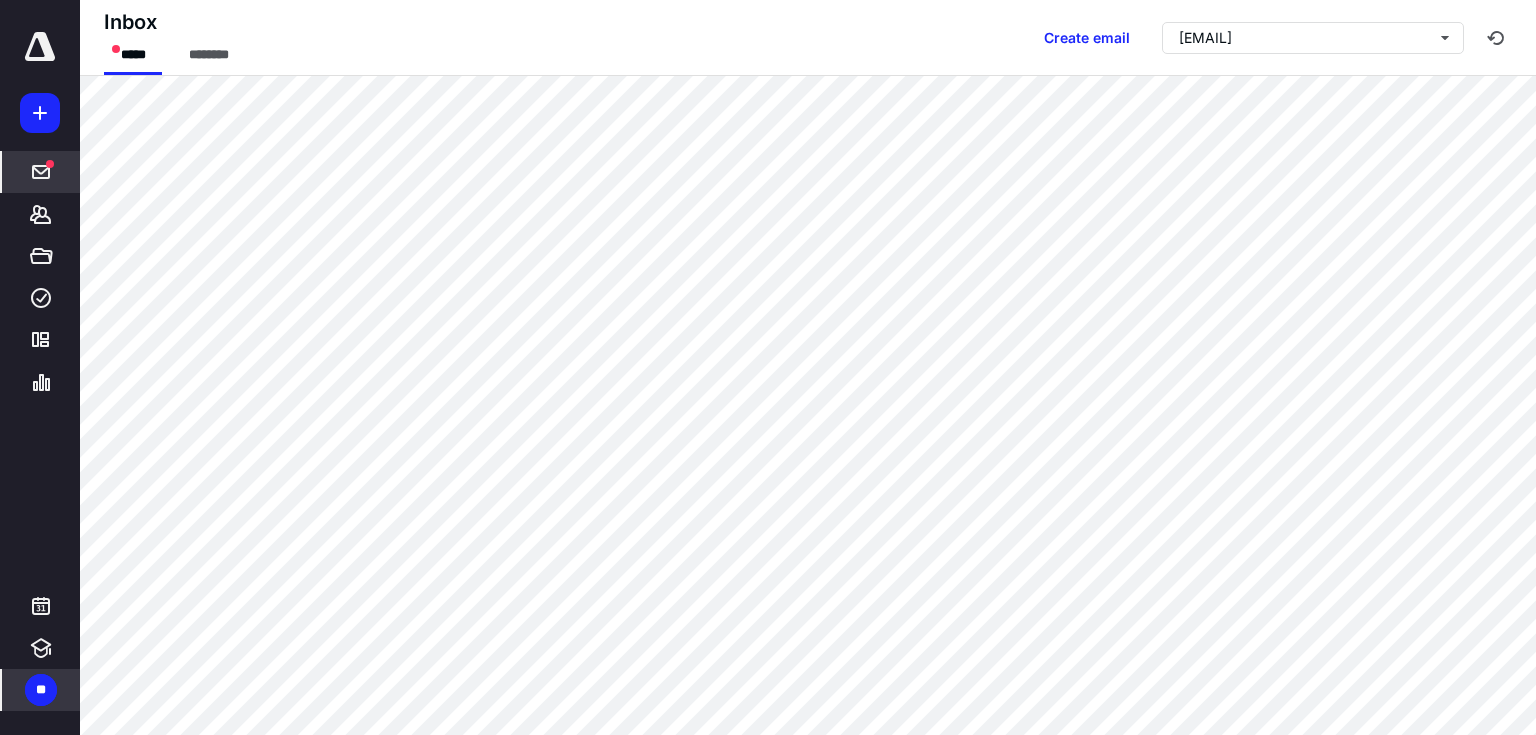click at bounding box center [40, 113] 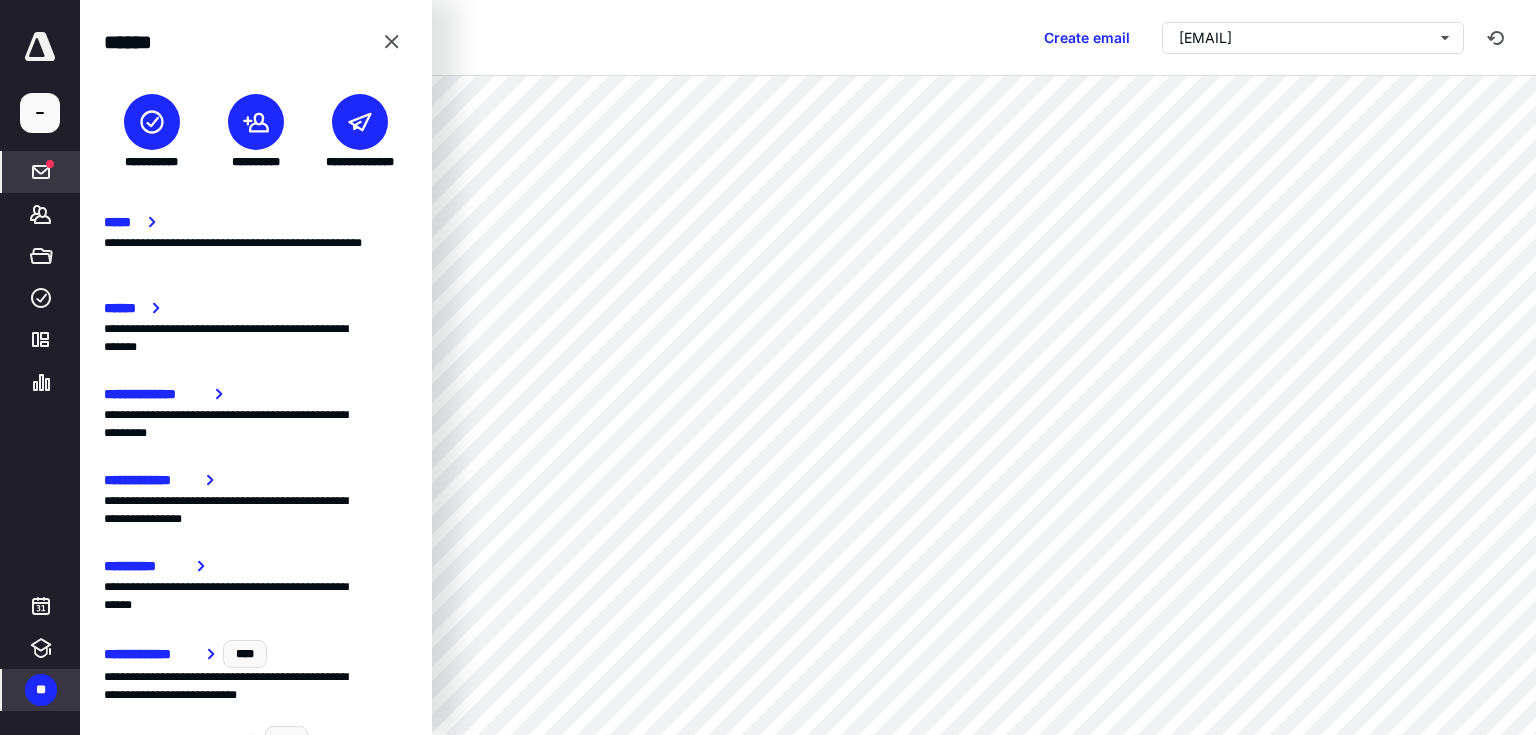 click on "**********" at bounding box center [40, 367] 